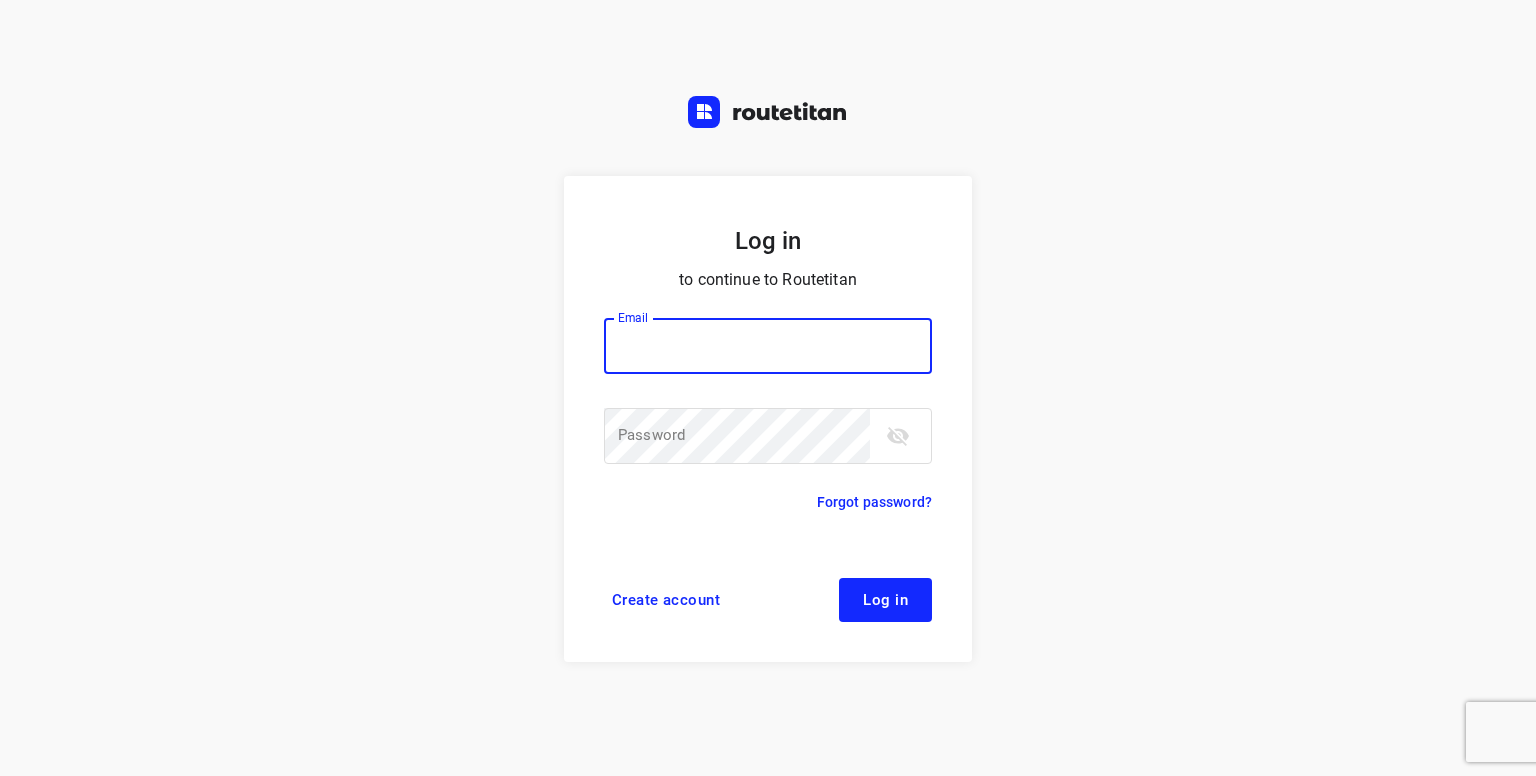 scroll, scrollTop: 0, scrollLeft: 0, axis: both 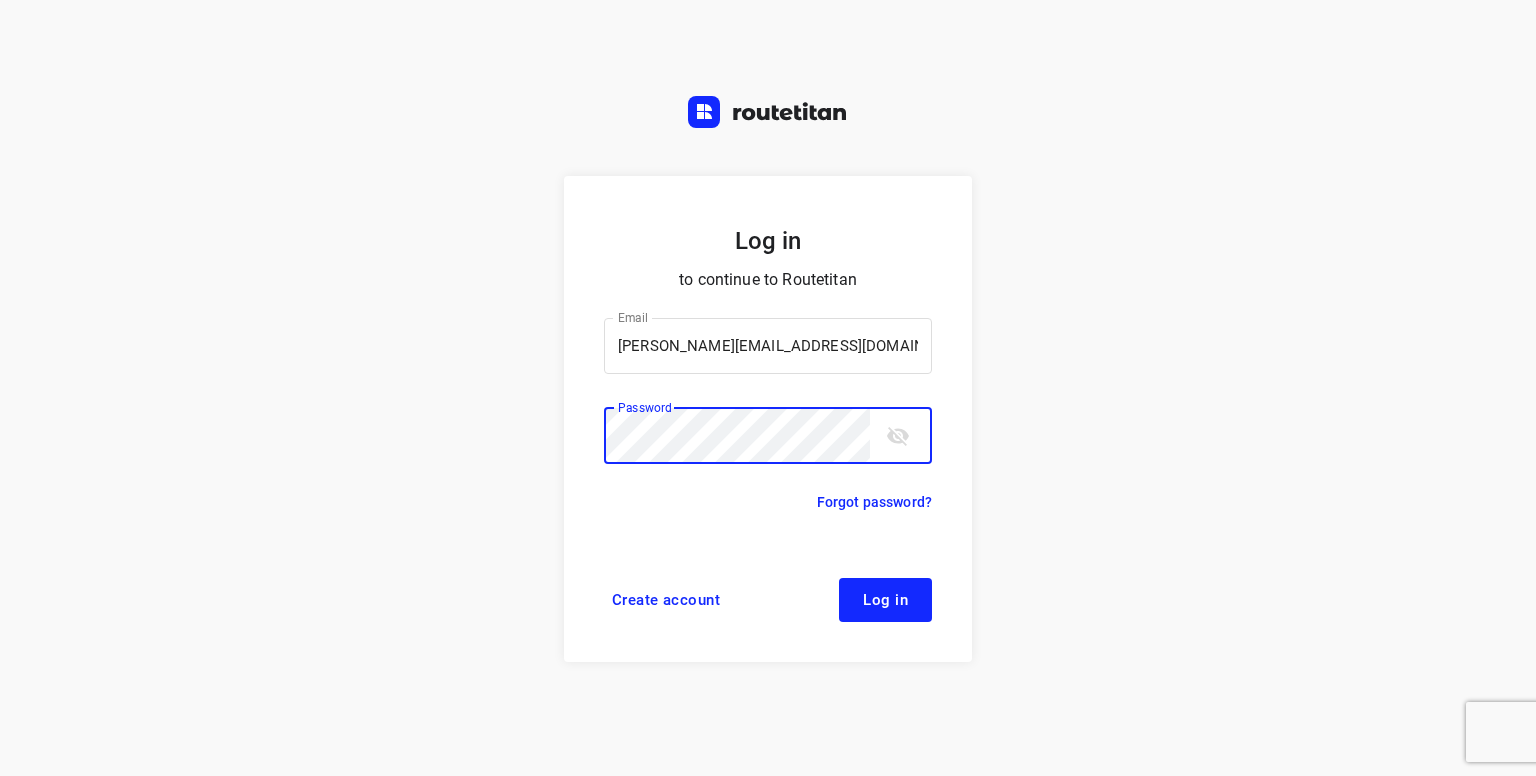 click on "Log in" at bounding box center (885, 600) 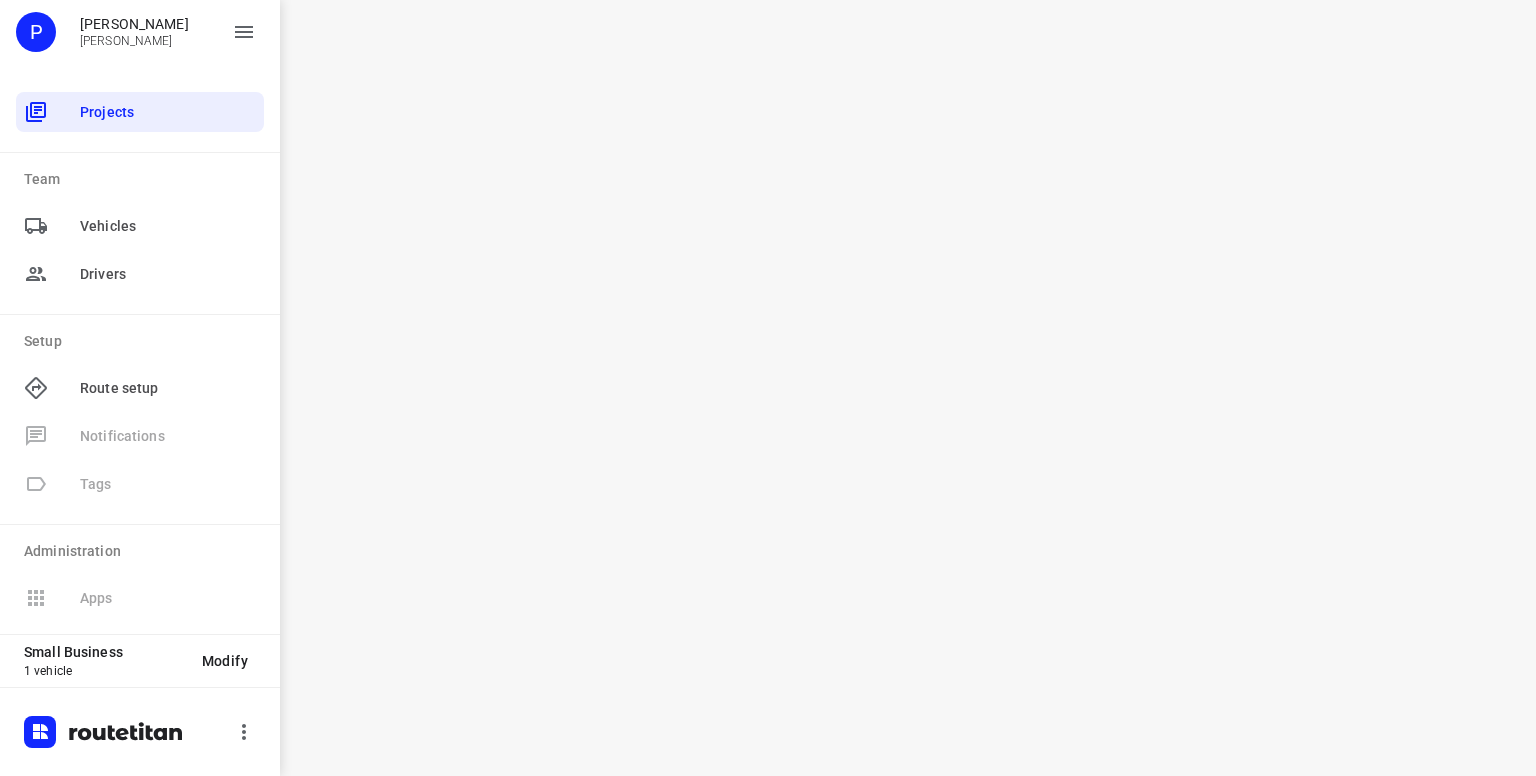 scroll, scrollTop: 0, scrollLeft: 0, axis: both 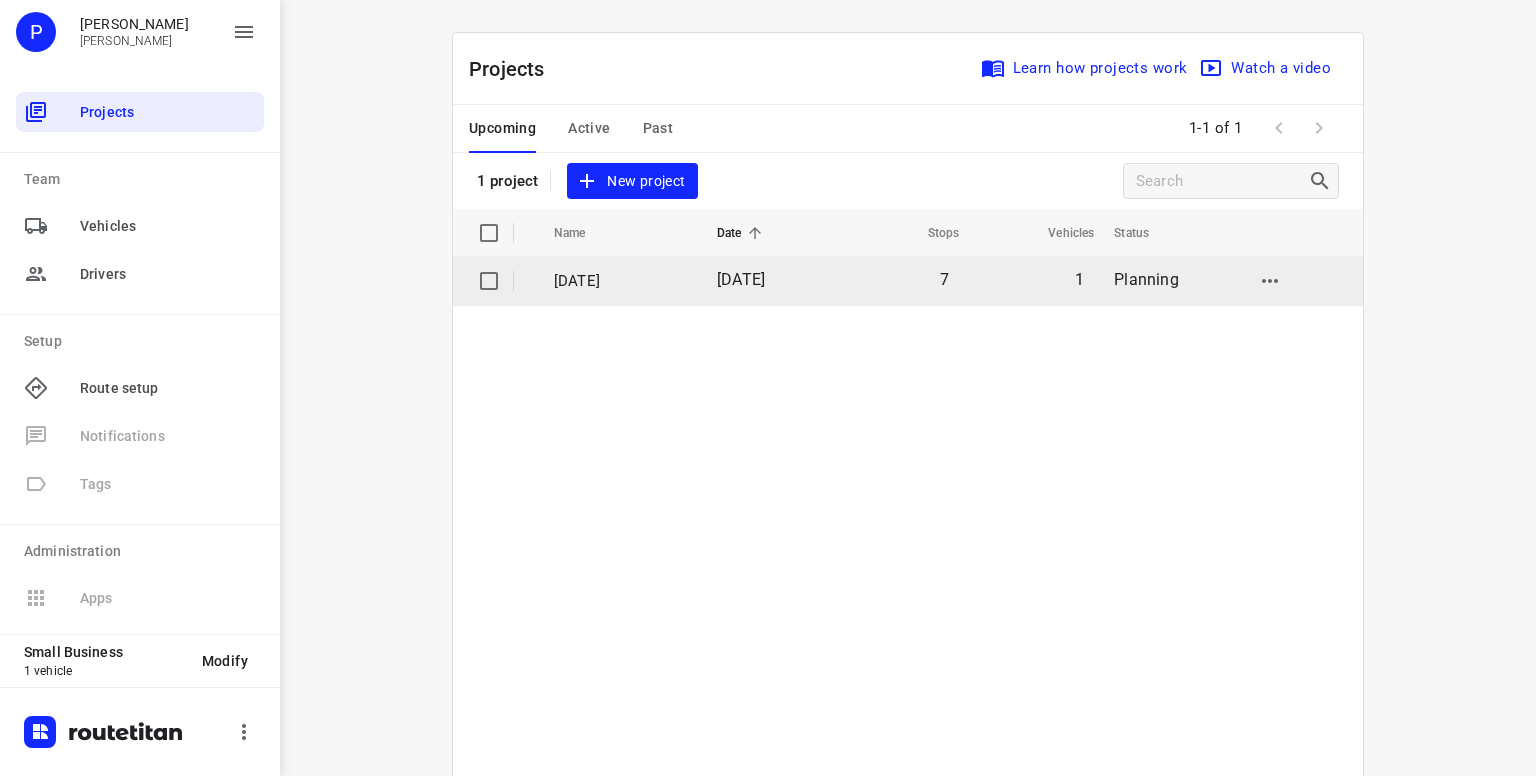 click on "16 Jul 2025" at bounding box center [741, 279] 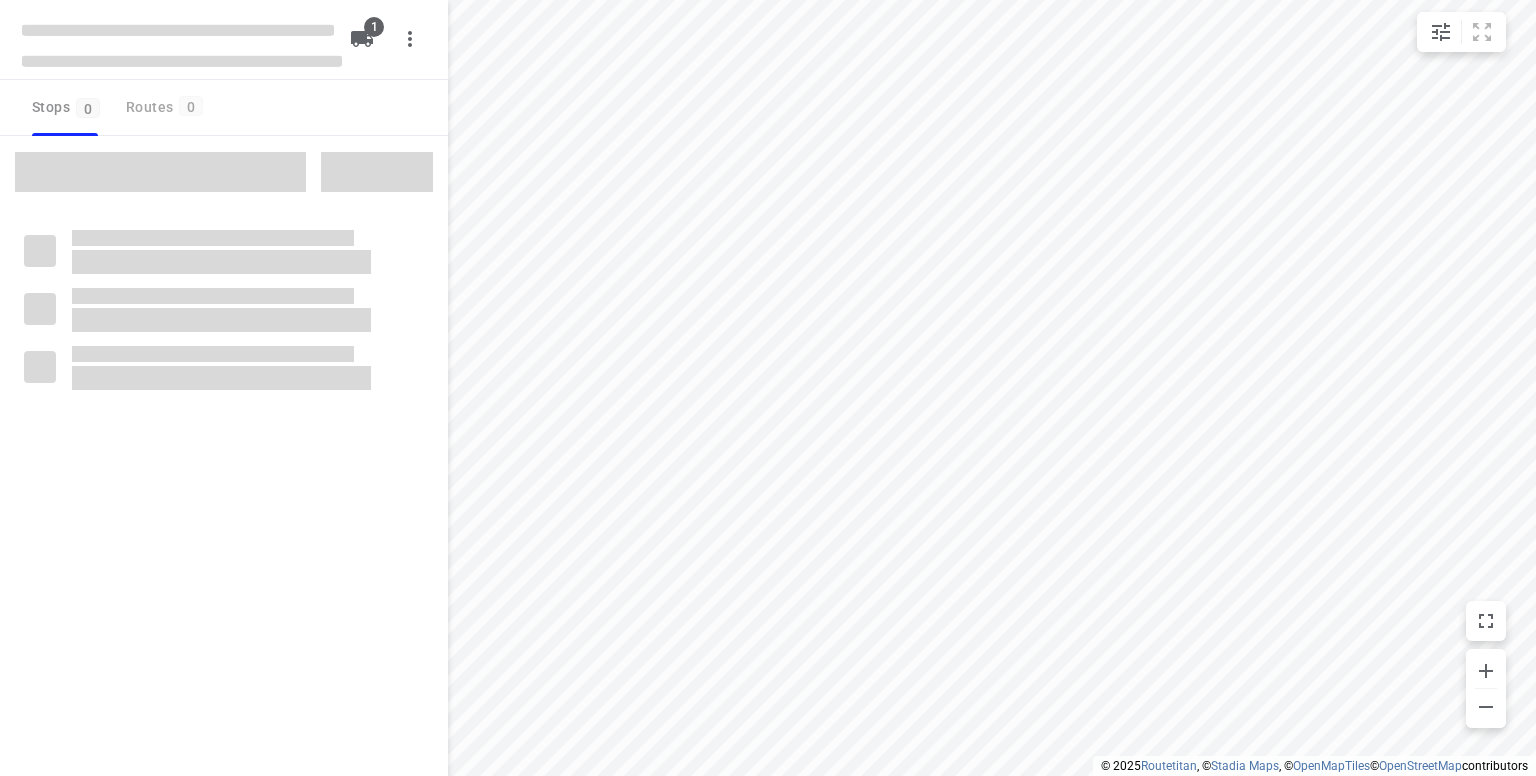 type on "distance" 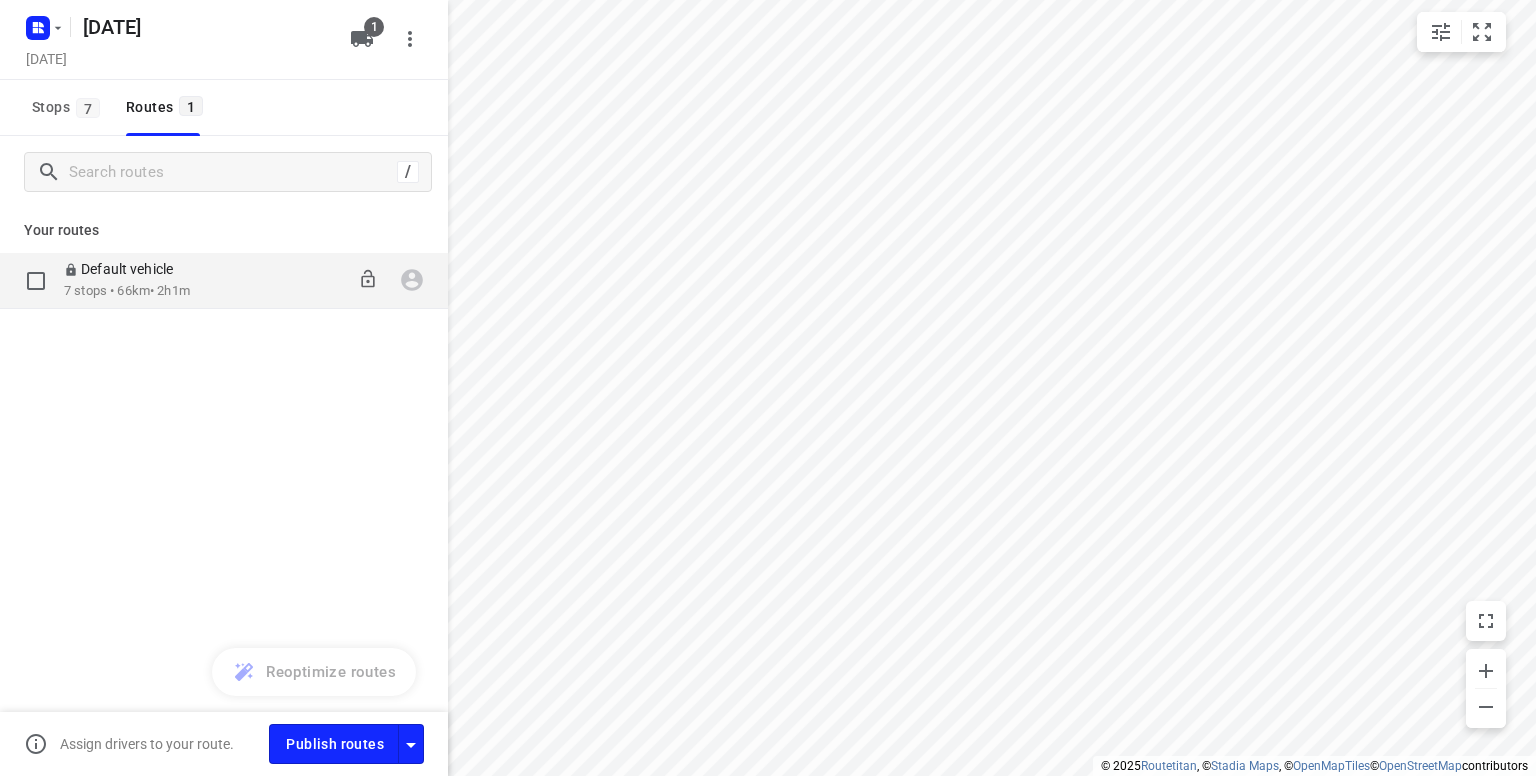 click on "Default vehicle" at bounding box center (124, 269) 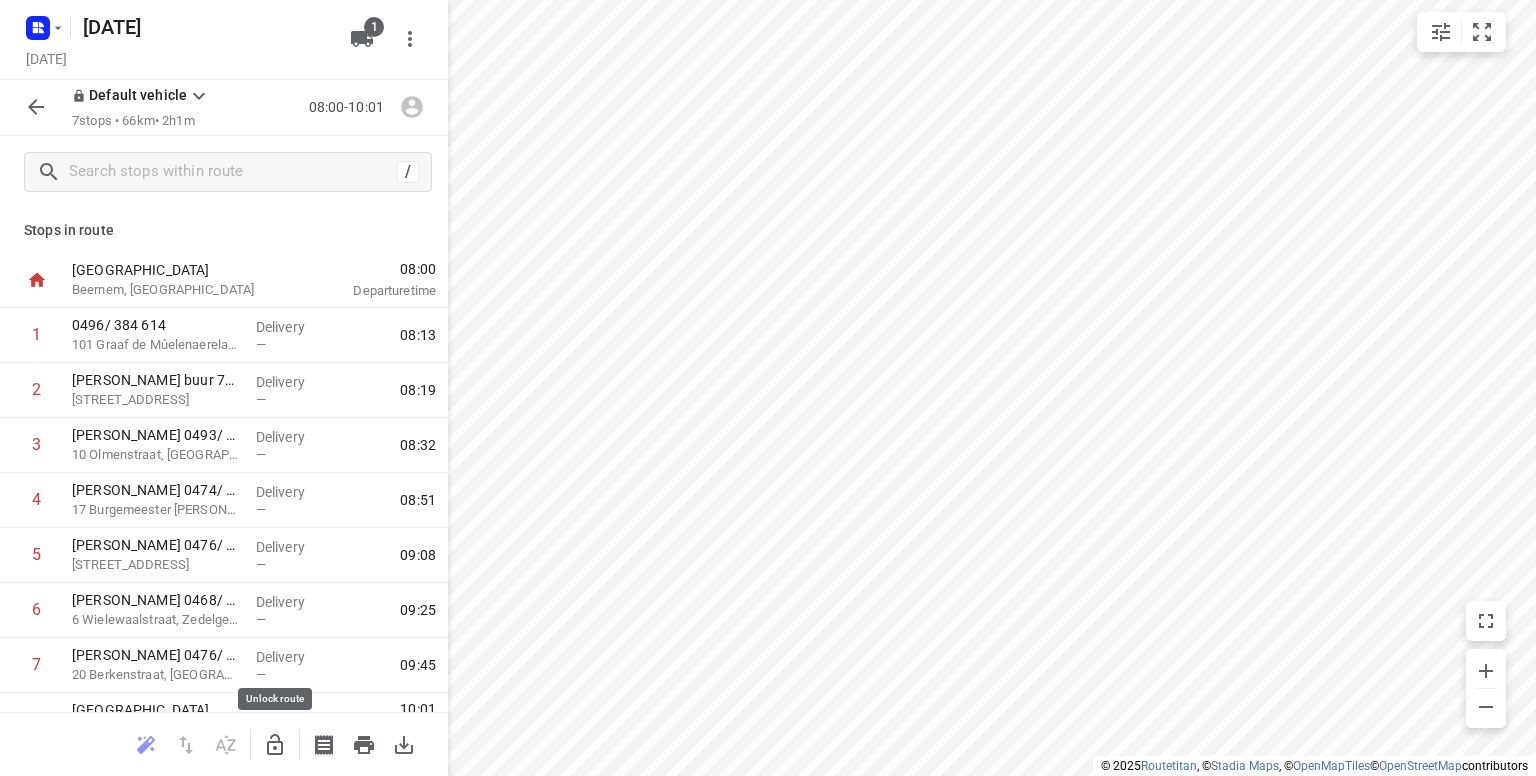 click 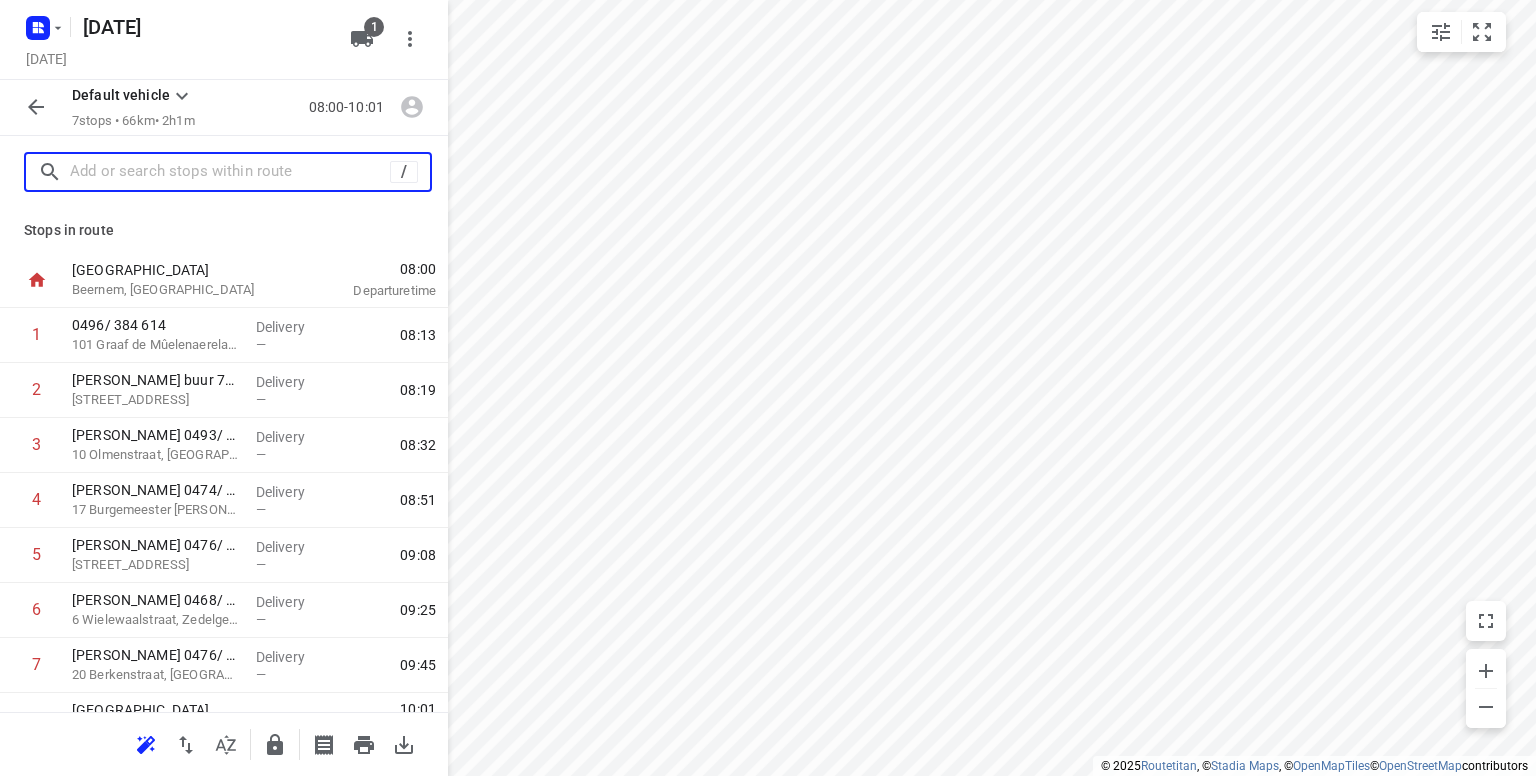 click at bounding box center (230, 172) 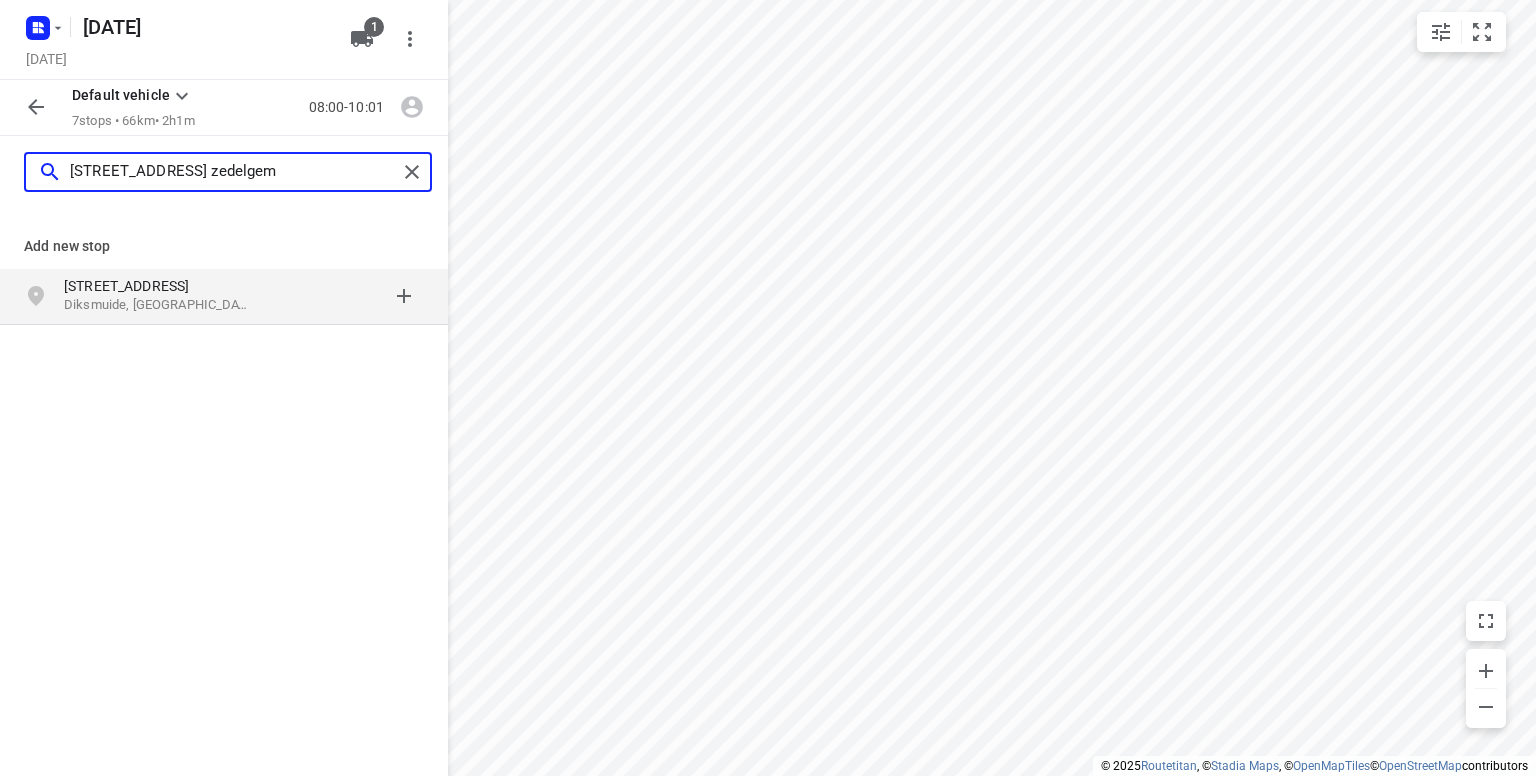 click on "zannekindstraat 8 zedelgem" at bounding box center [233, 172] 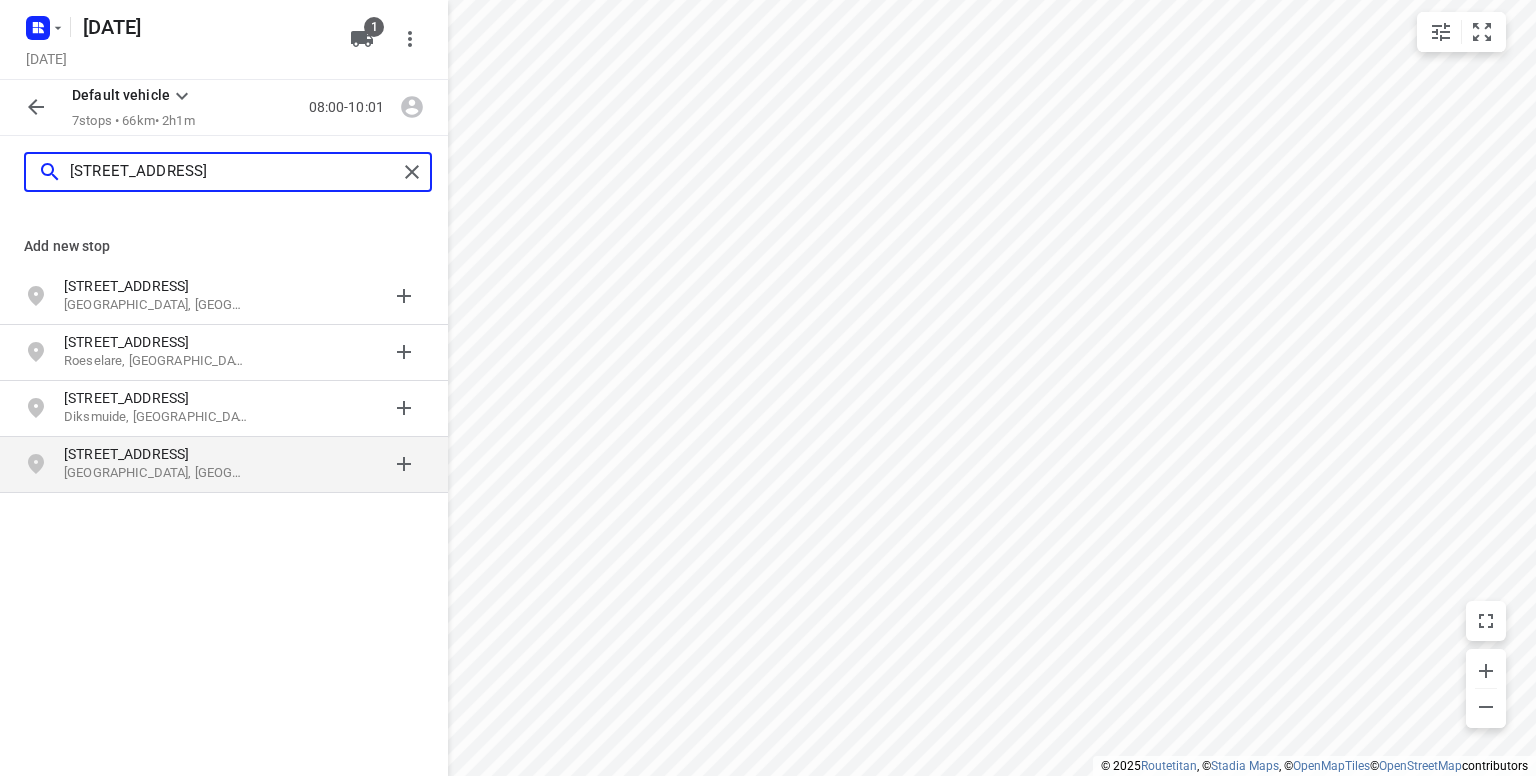 type on "zannekindstraat 8" 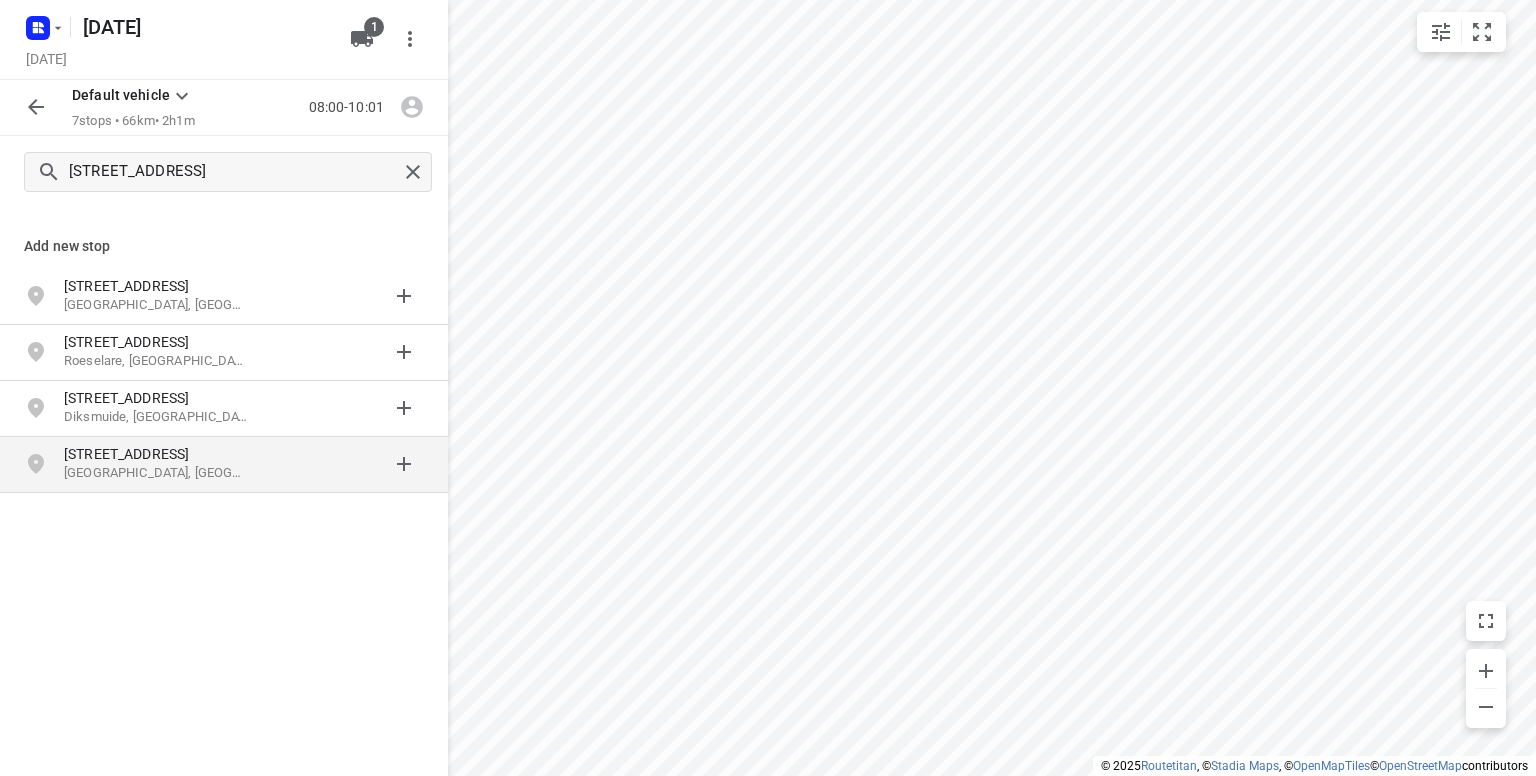 click on "Oostkamp, België" at bounding box center [156, 473] 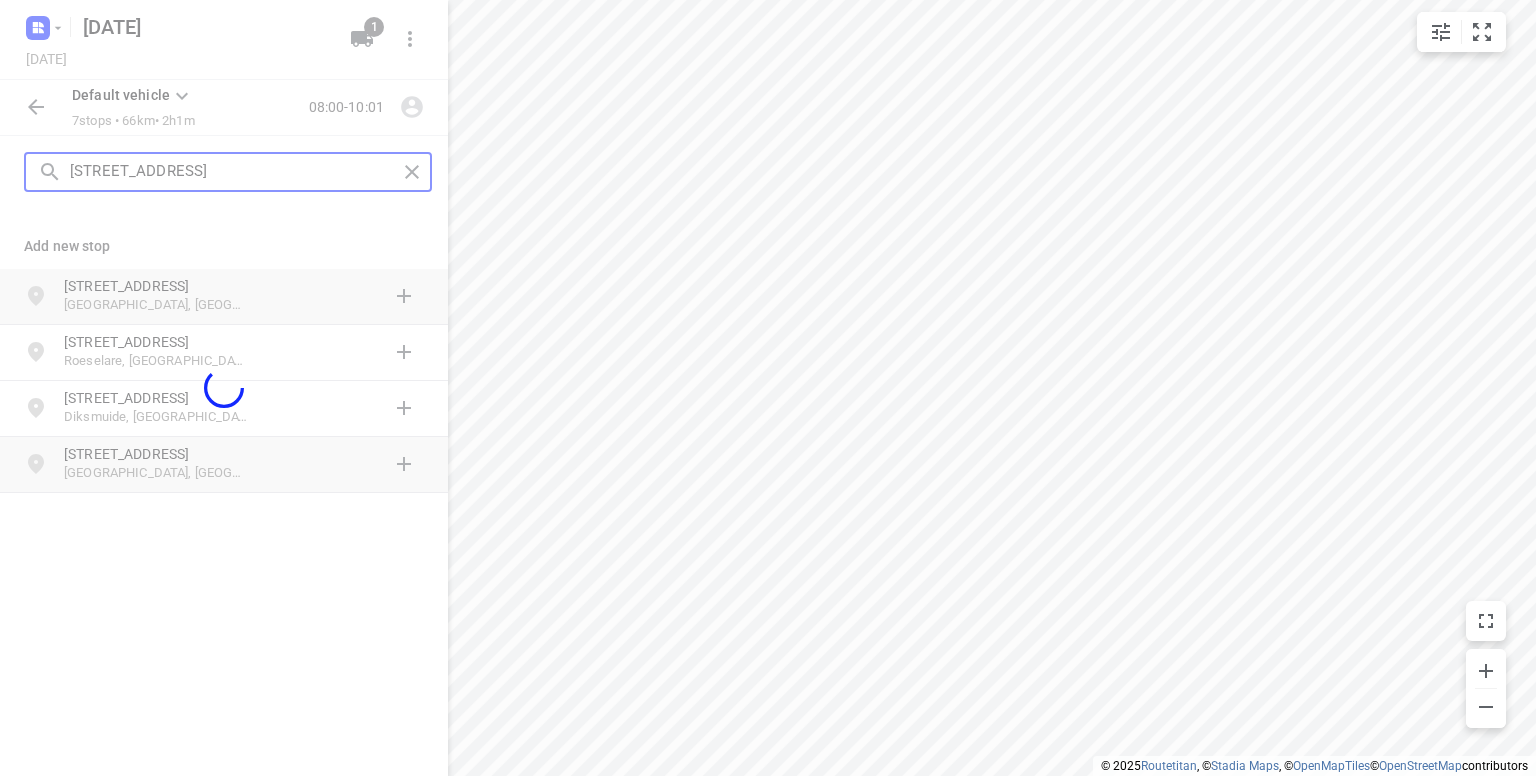 type 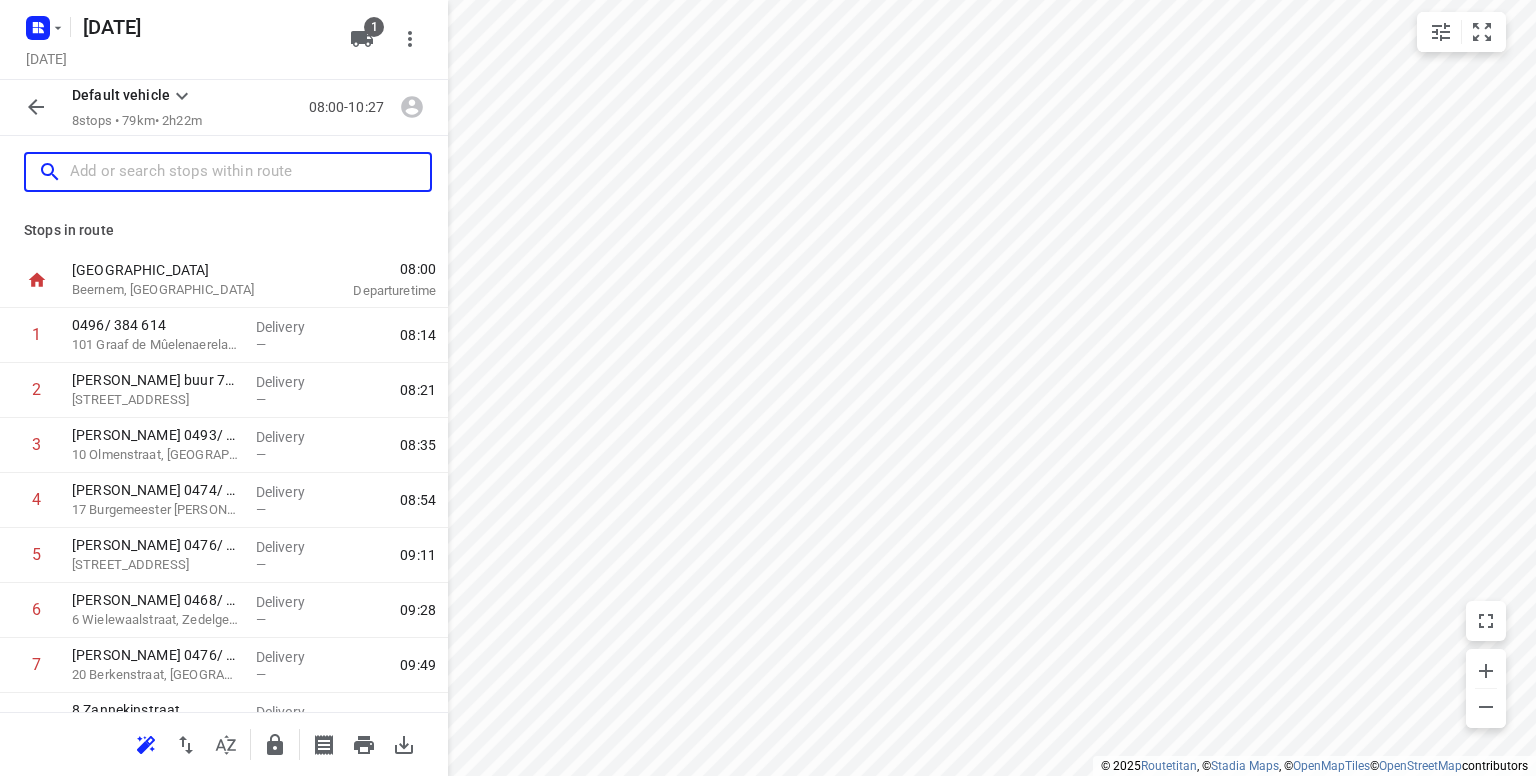 scroll, scrollTop: 90, scrollLeft: 0, axis: vertical 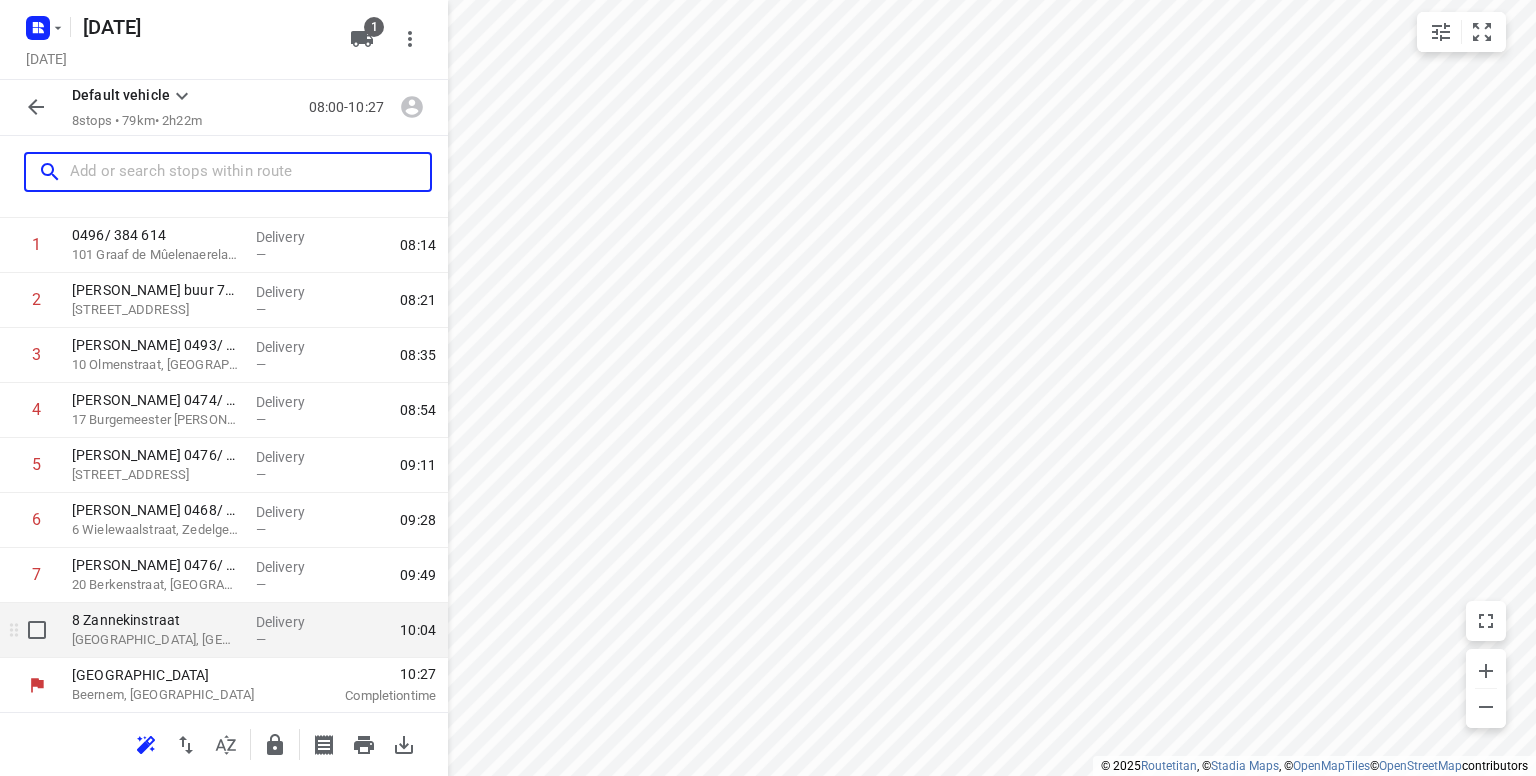 click on "Oostkamp, Belgium" at bounding box center (156, 640) 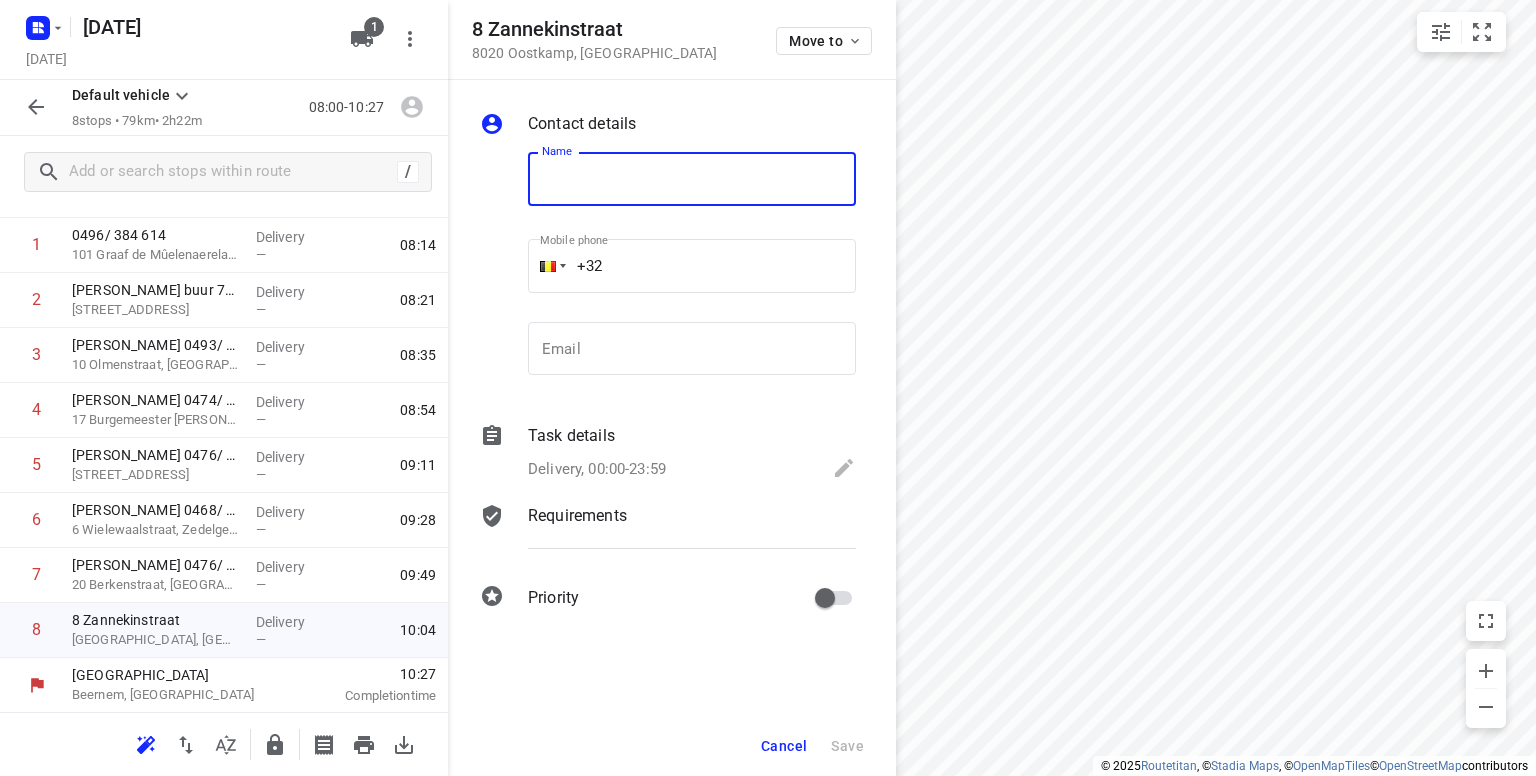 click at bounding box center (692, 179) 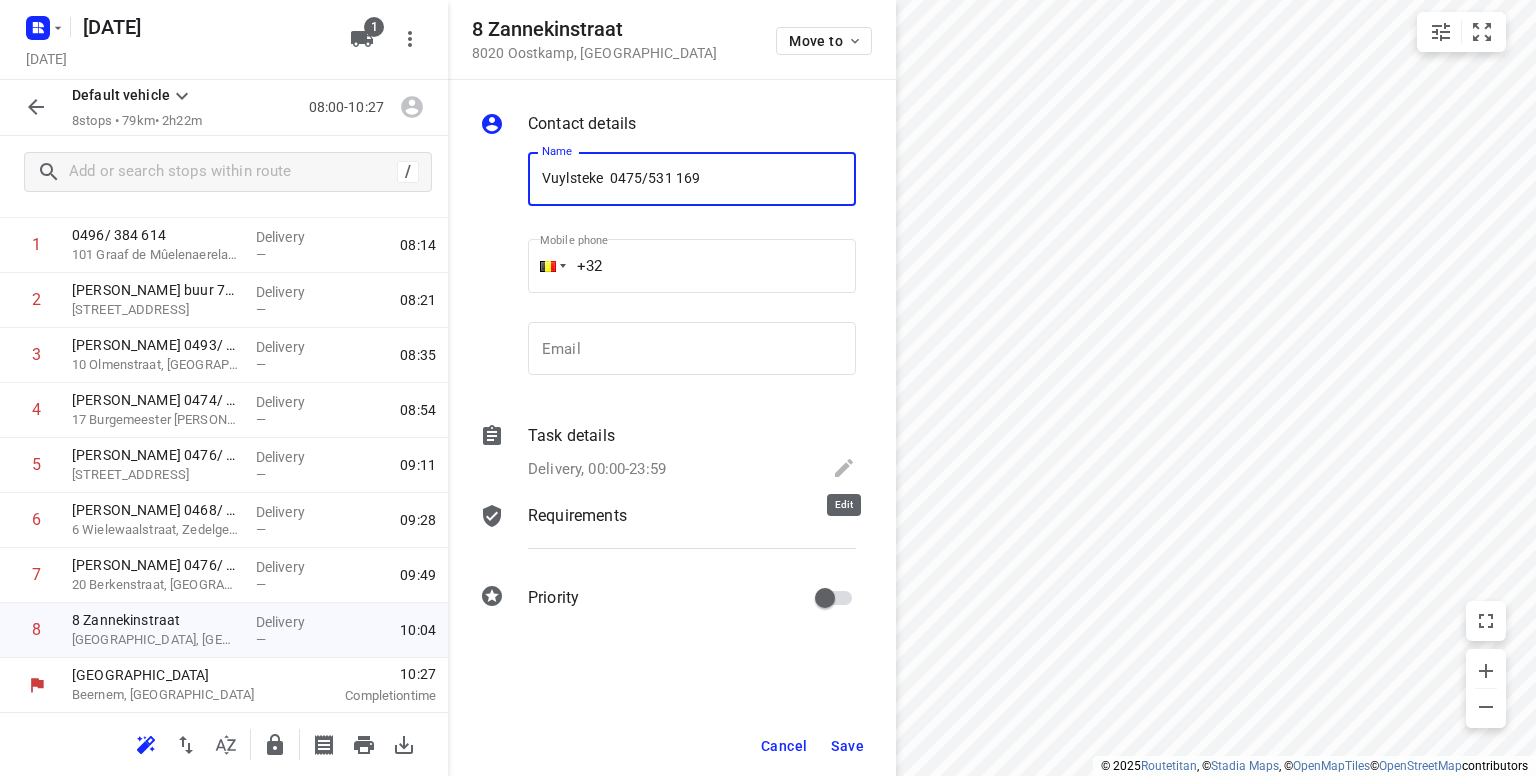 type on "Vuylsteke  0475/531 169" 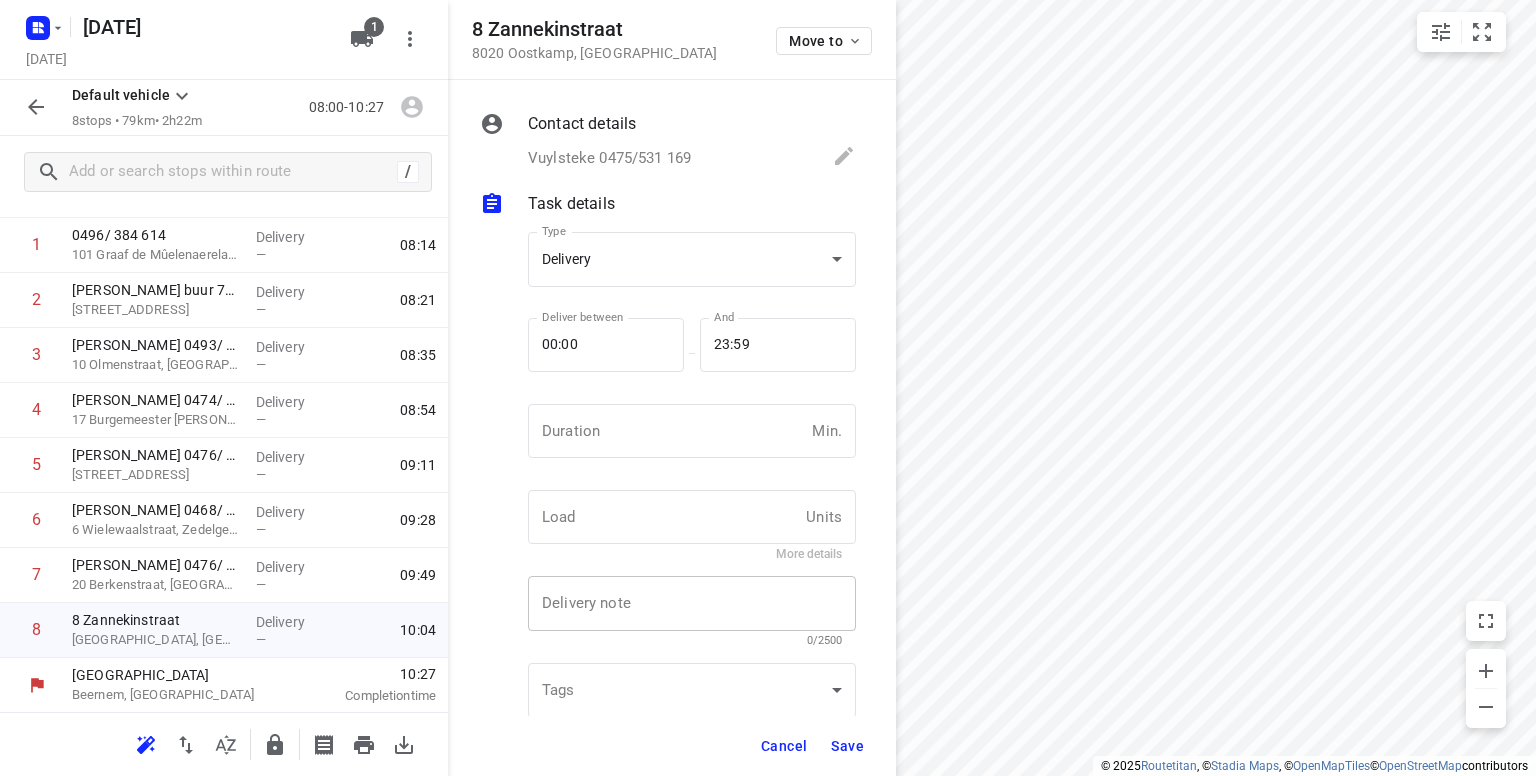 click on "x Delivery note" at bounding box center [692, 603] 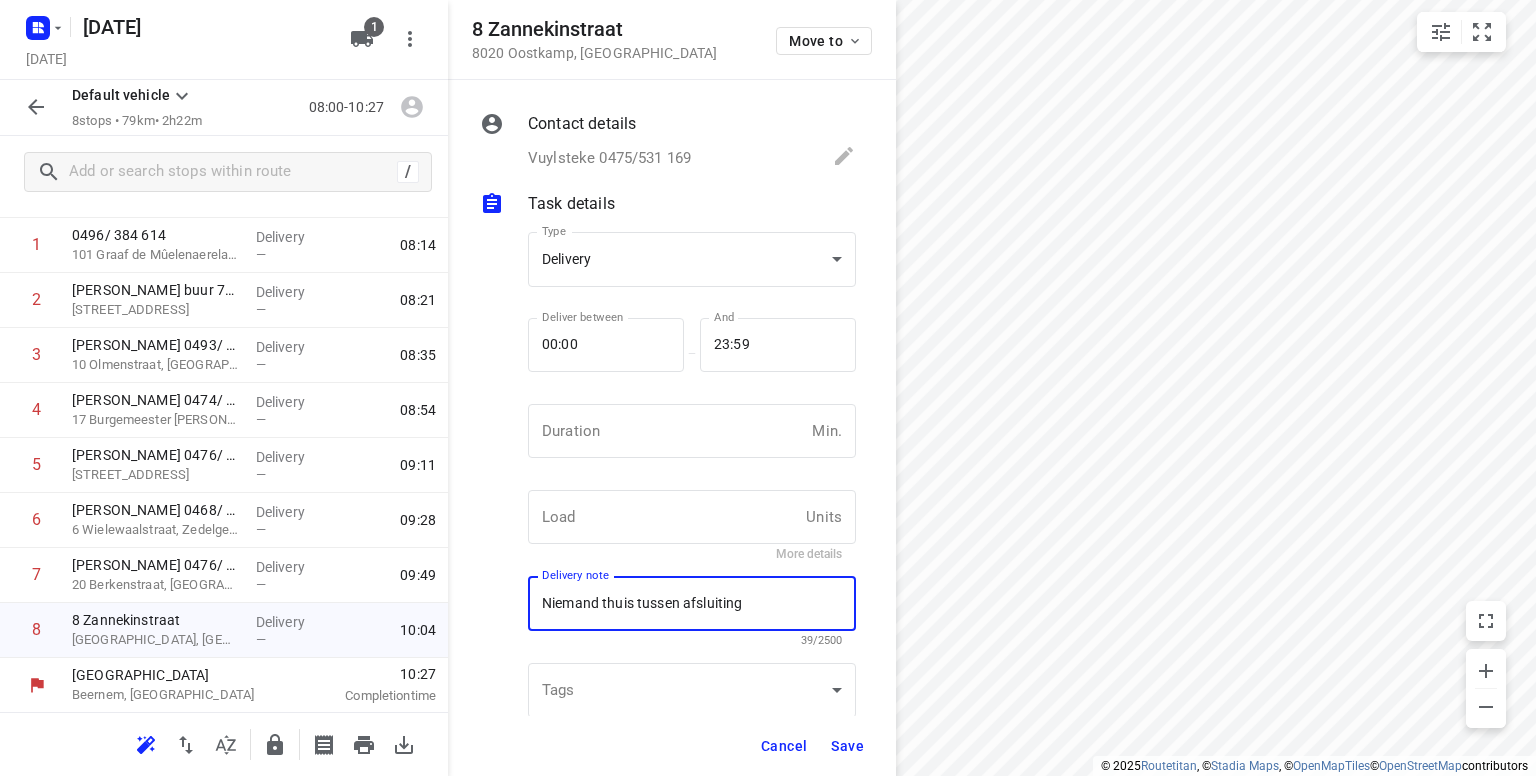 type on "Niemand thuis tussen afsluiting en haag" 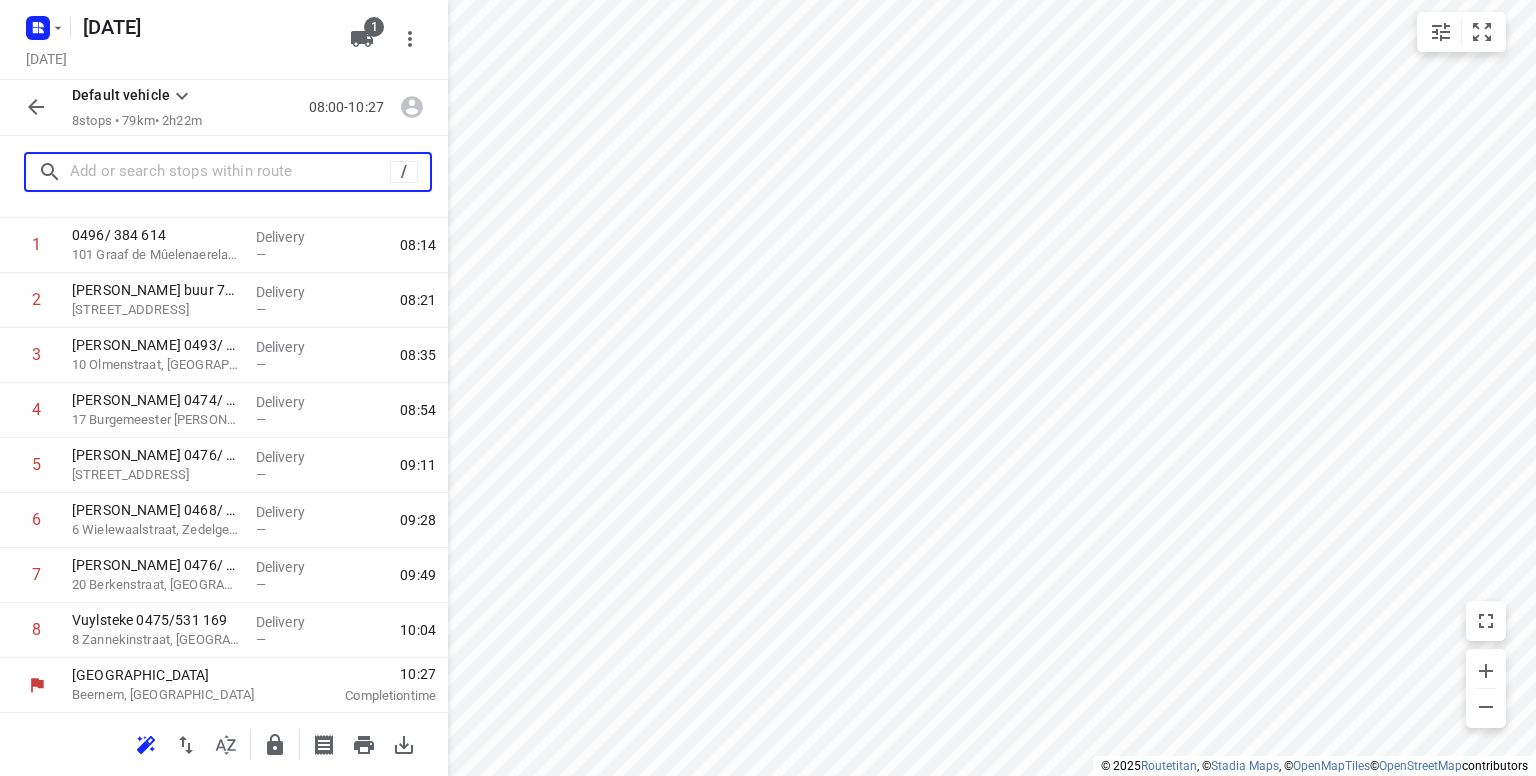 click at bounding box center (230, 172) 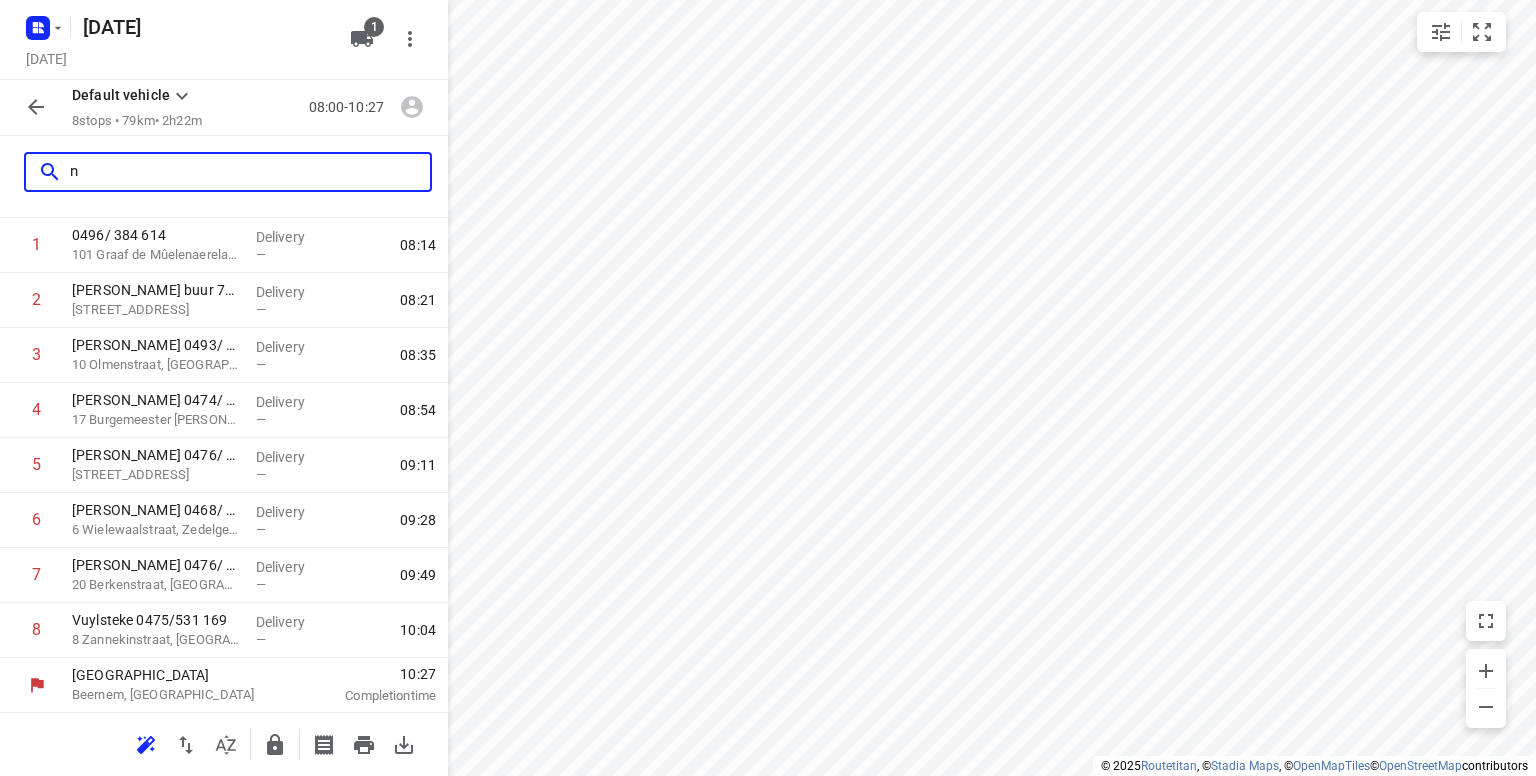 scroll, scrollTop: 0, scrollLeft: 0, axis: both 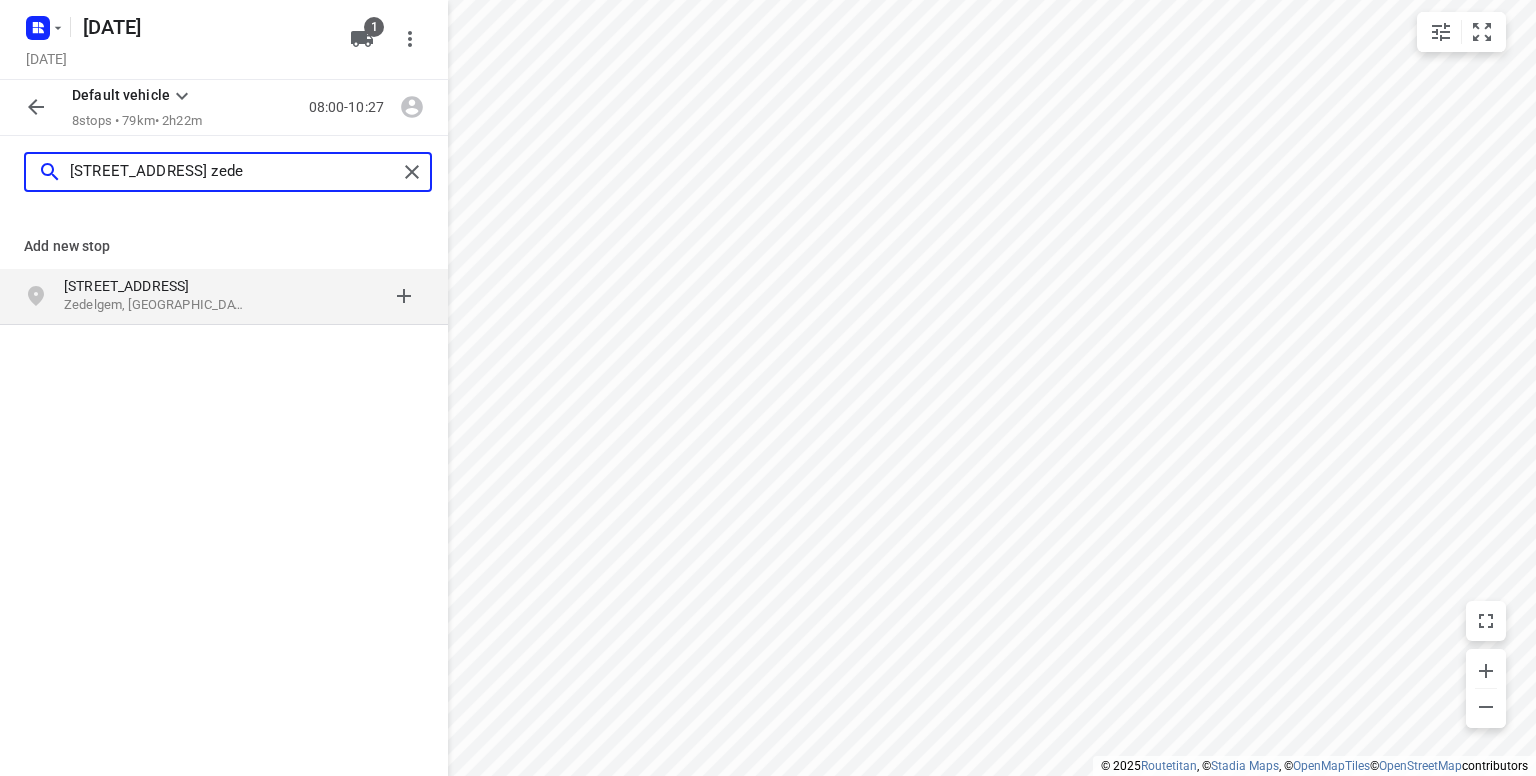 type on "nijverheidsstraat 4 zede" 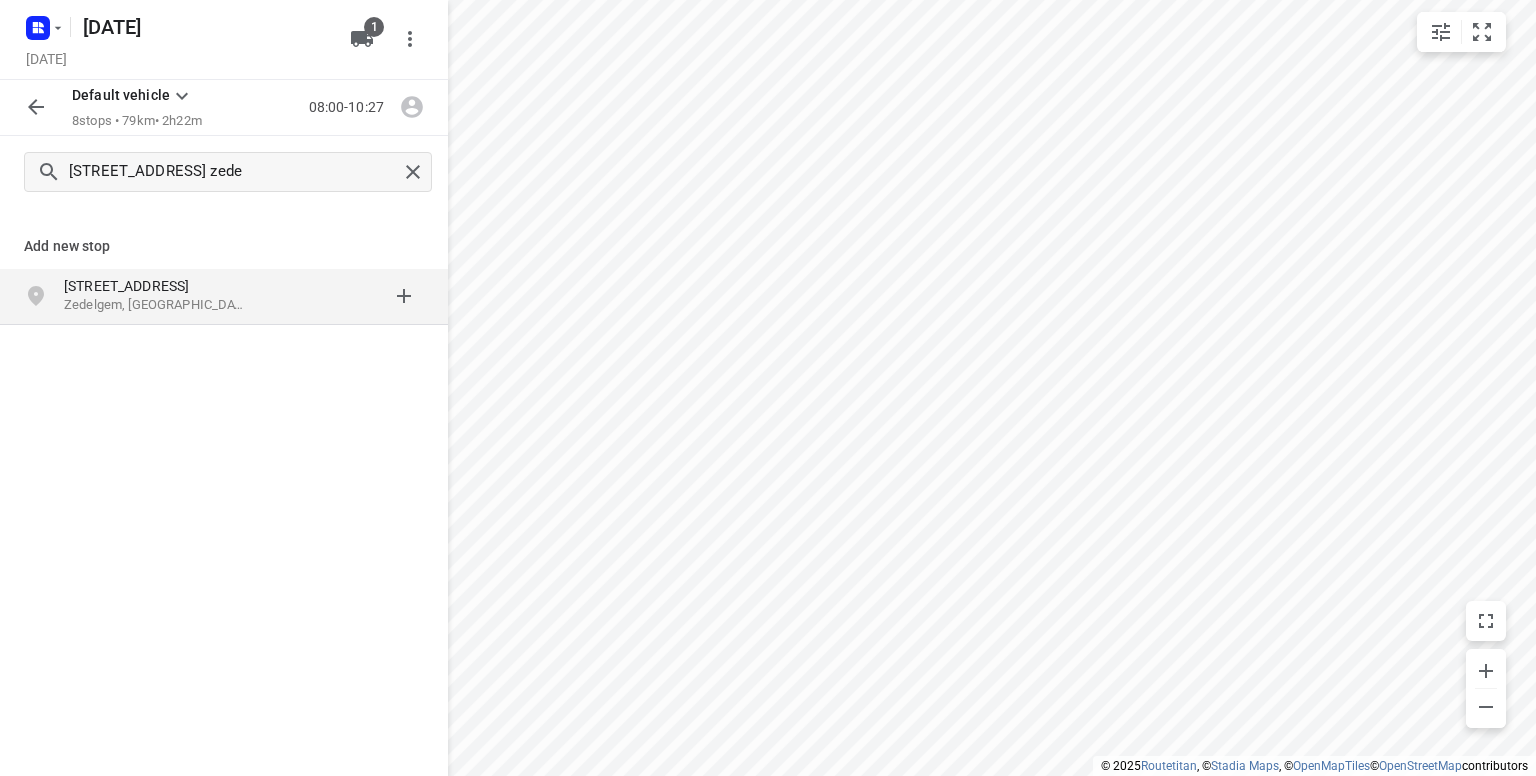 click on "Zedelgem, België" at bounding box center [156, 305] 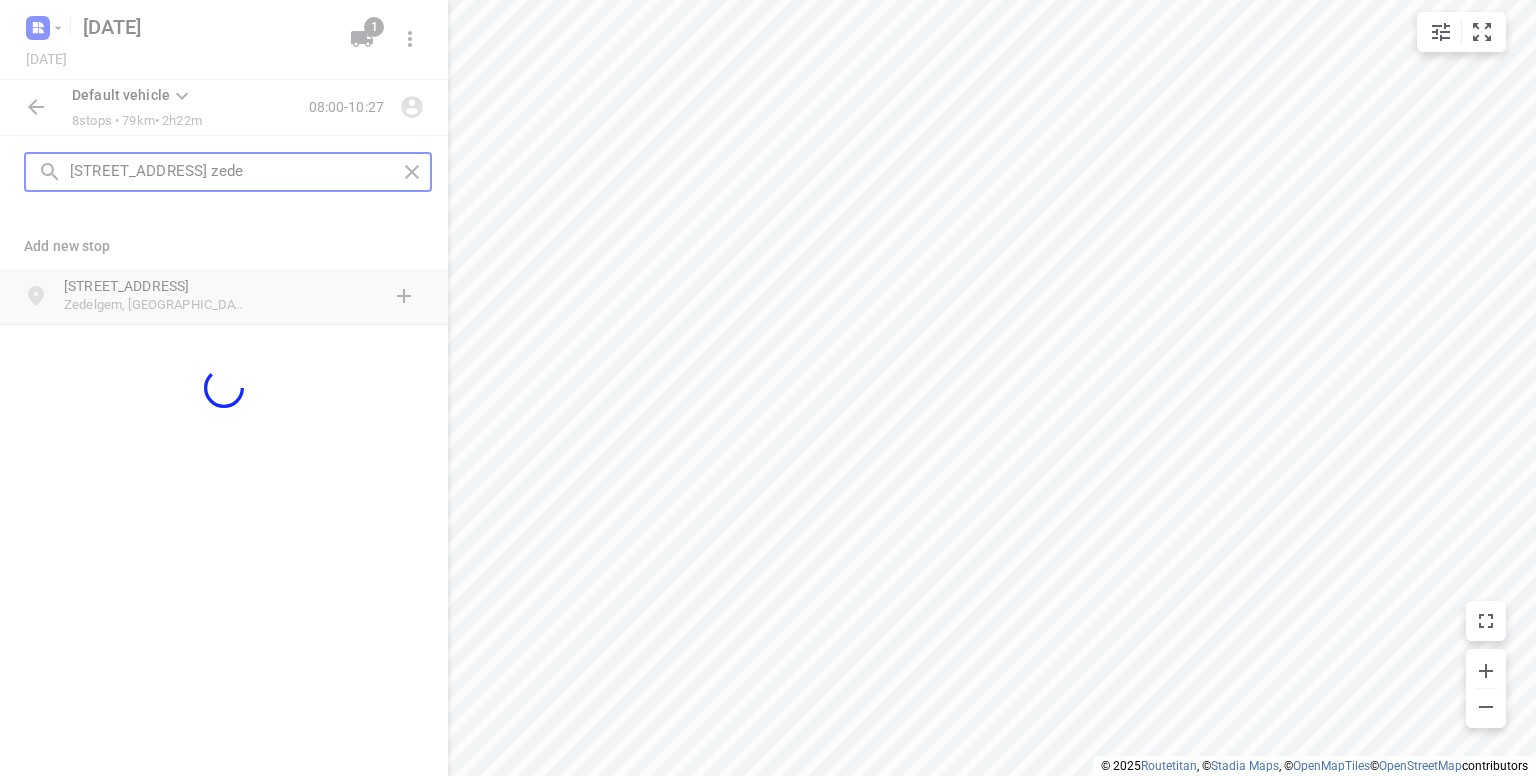 type 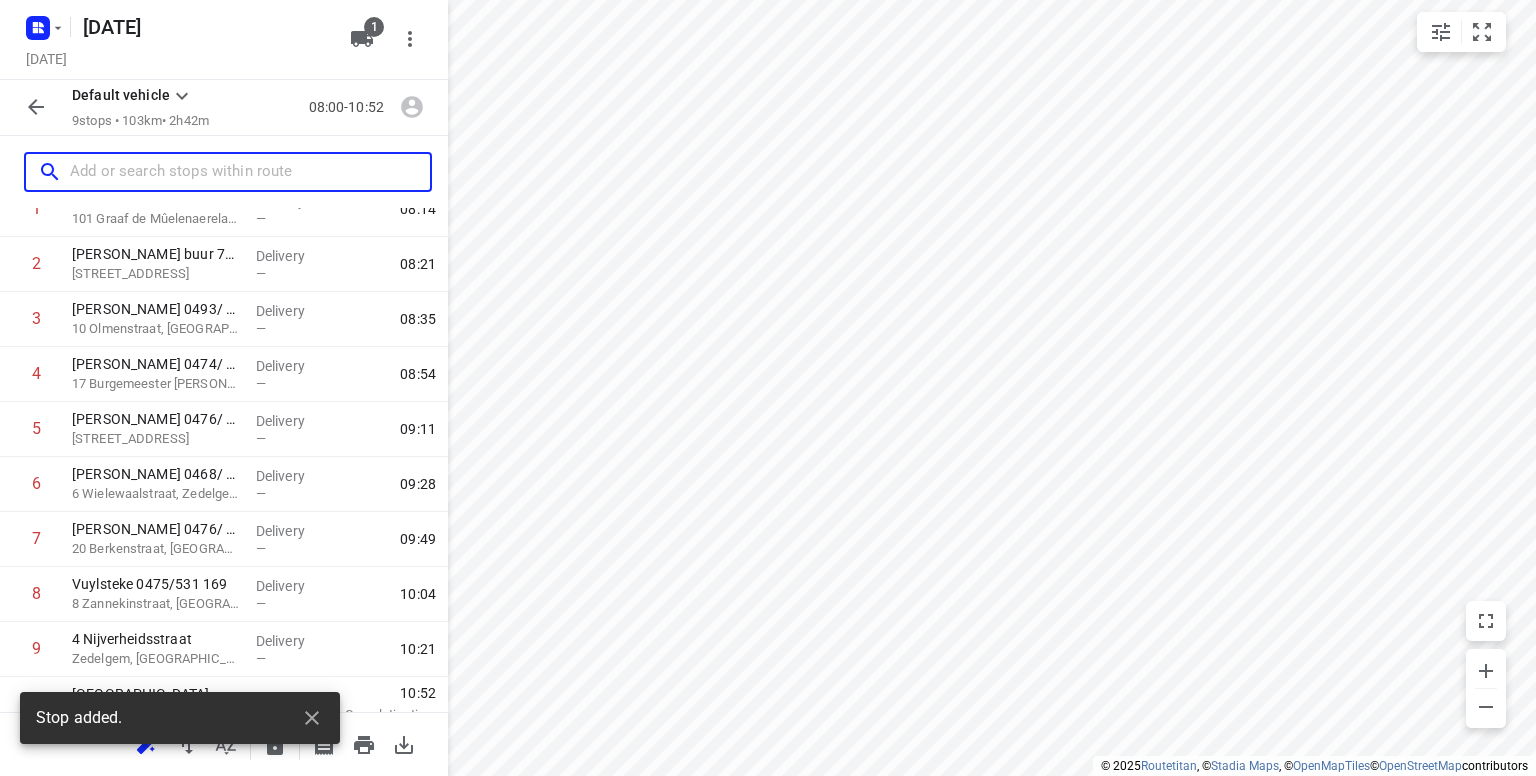 scroll, scrollTop: 145, scrollLeft: 0, axis: vertical 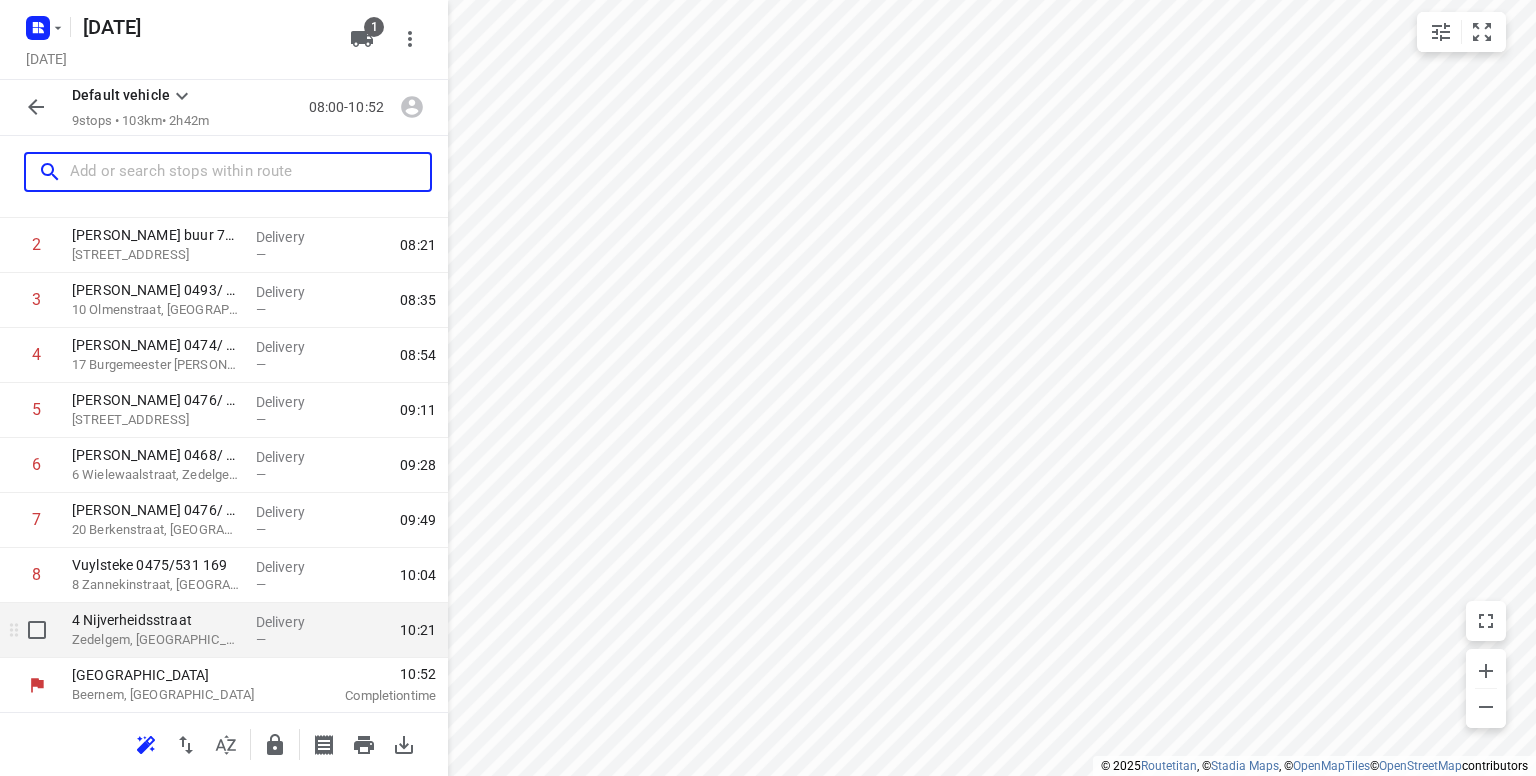 click on "Zedelgem, Belgium" at bounding box center [156, 640] 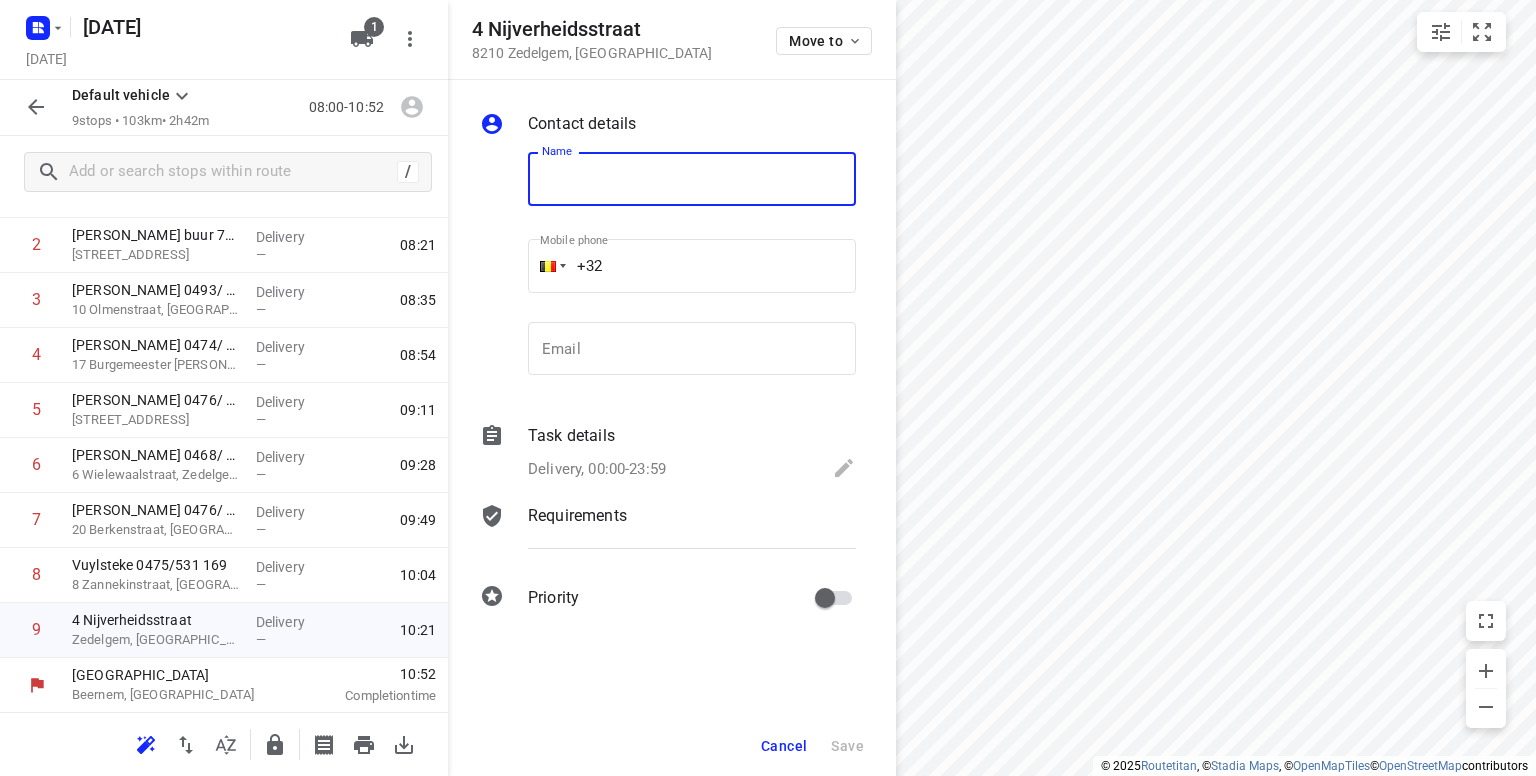 click at bounding box center (692, 179) 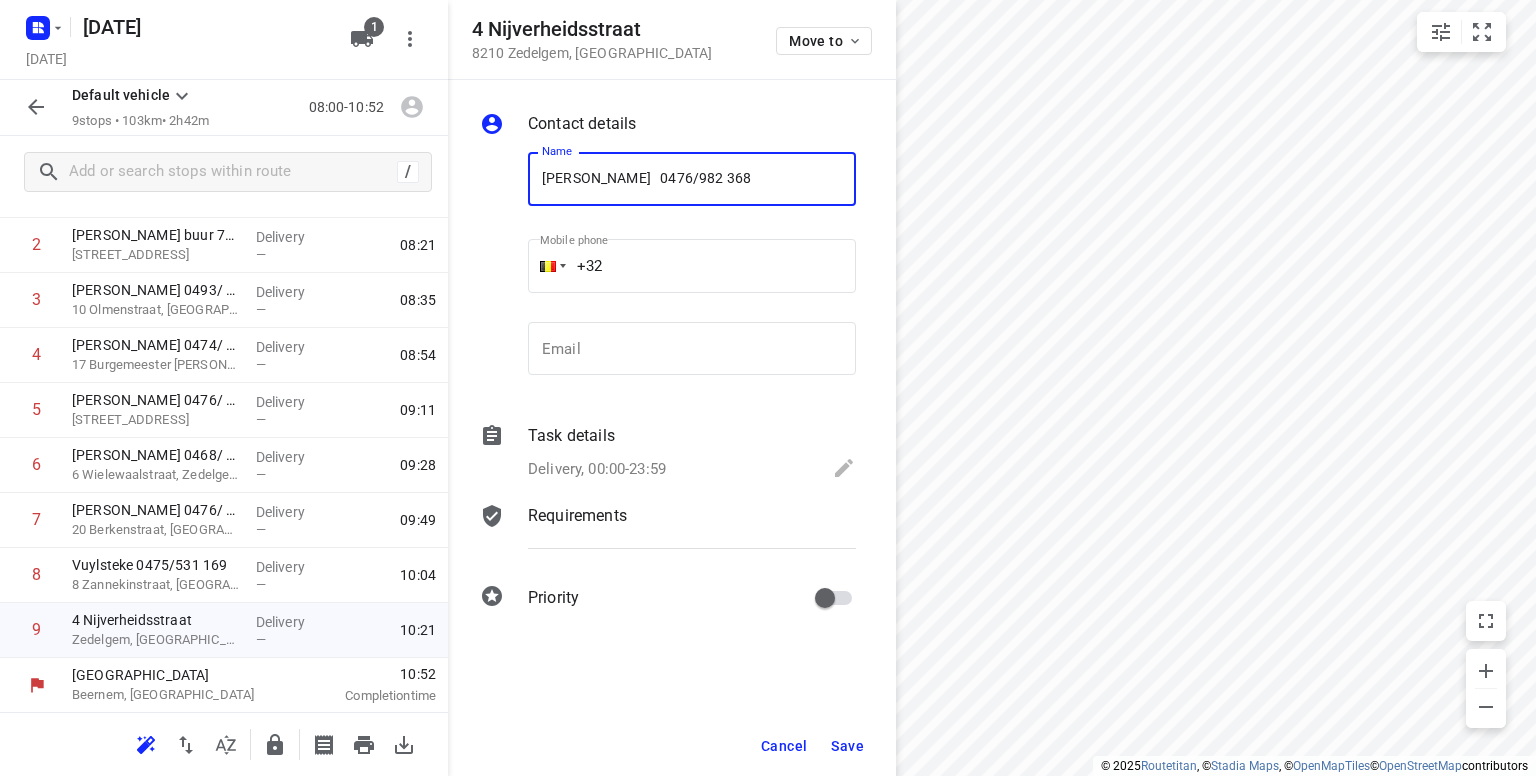 type on "Desmet Peter   0476/982 368" 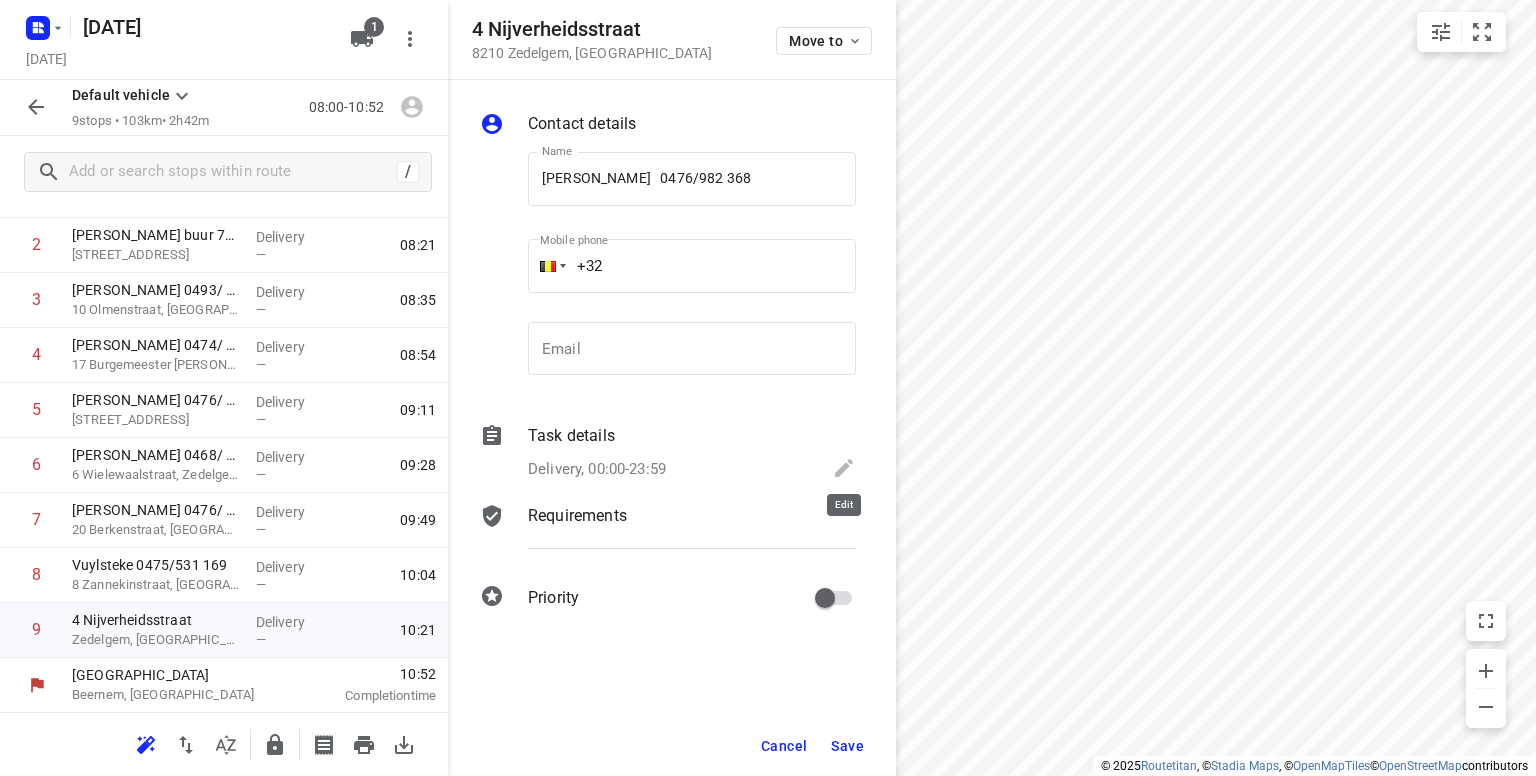 click 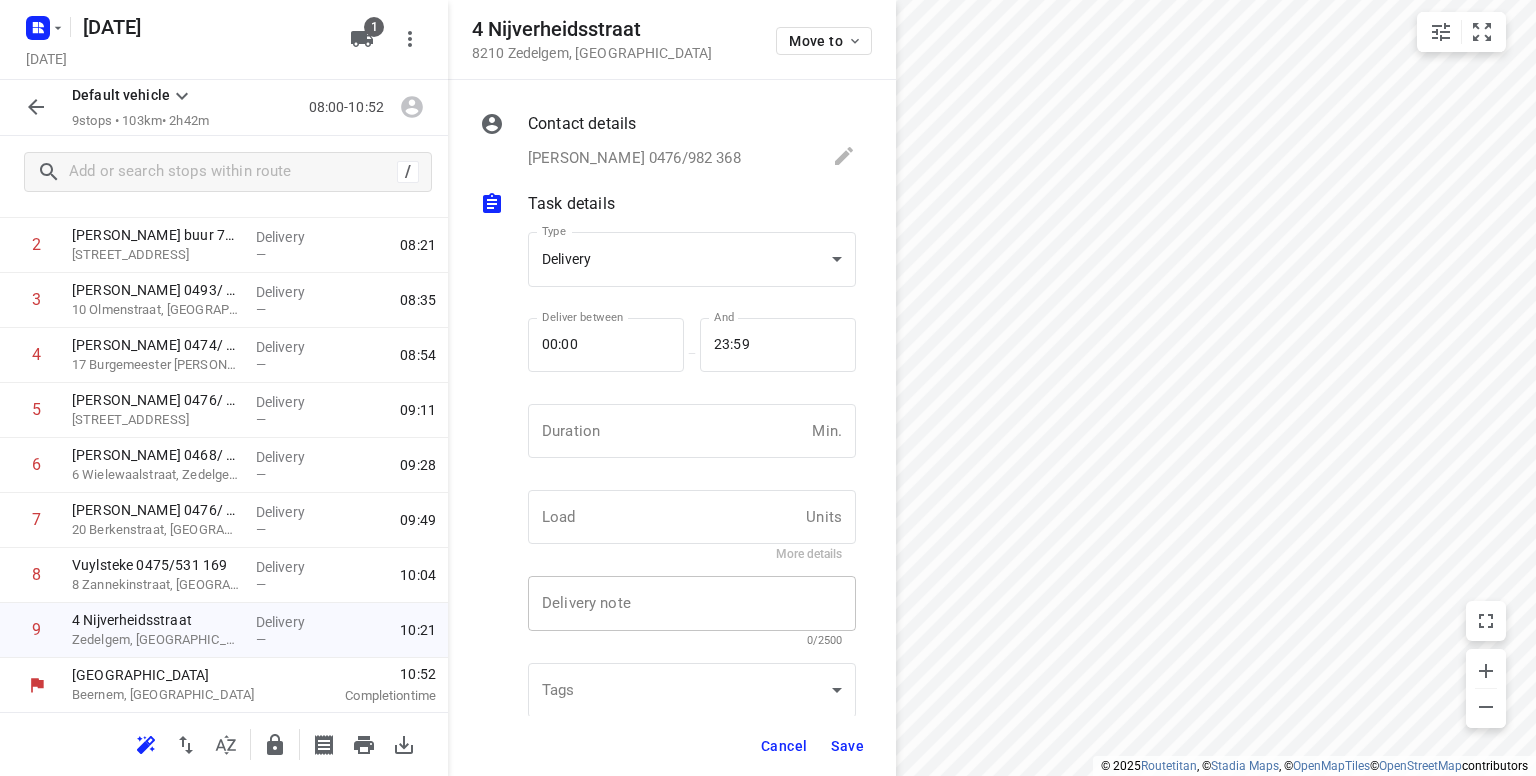 click at bounding box center [692, 604] 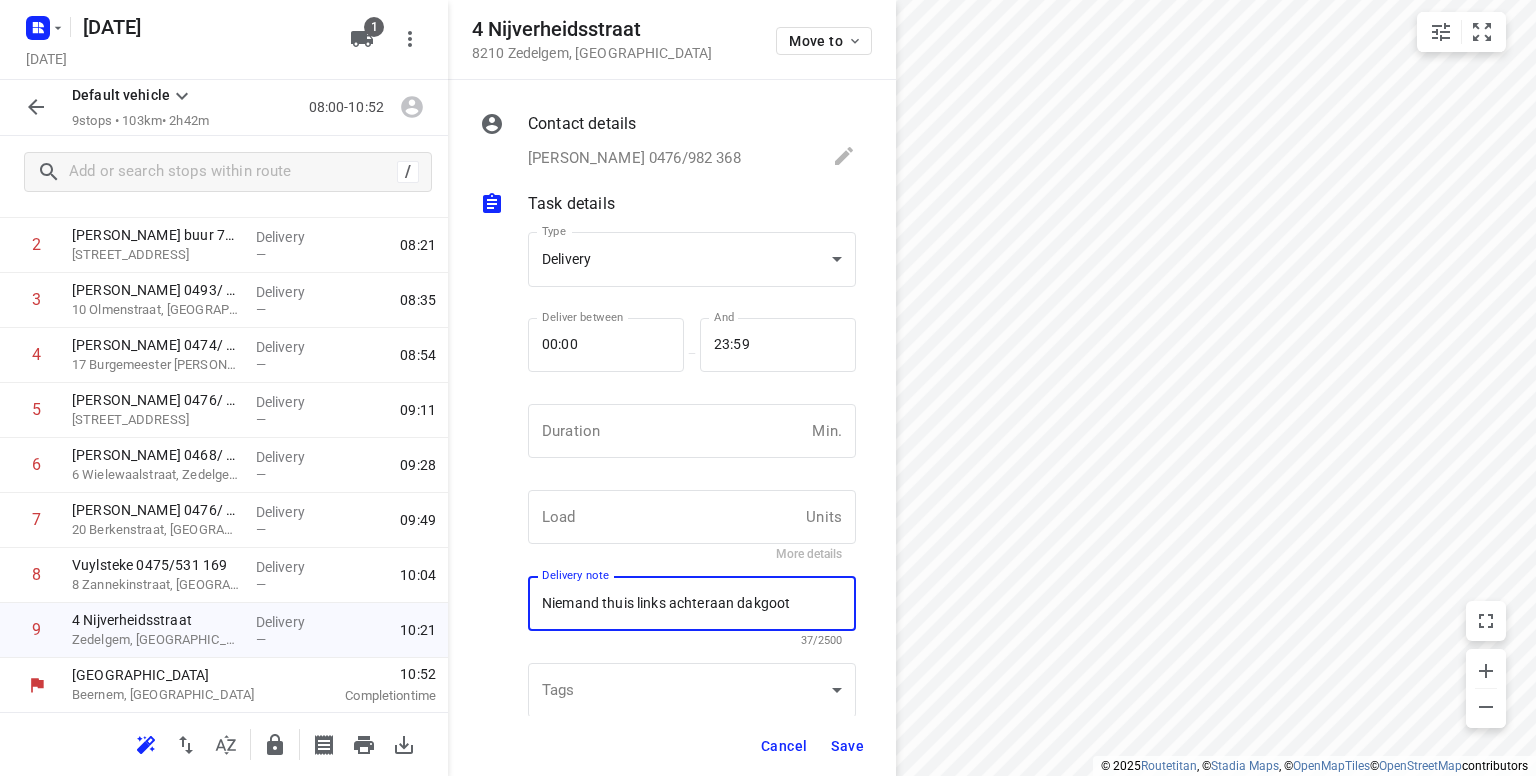 type on "Niemand thuis links achteraan dakgoot" 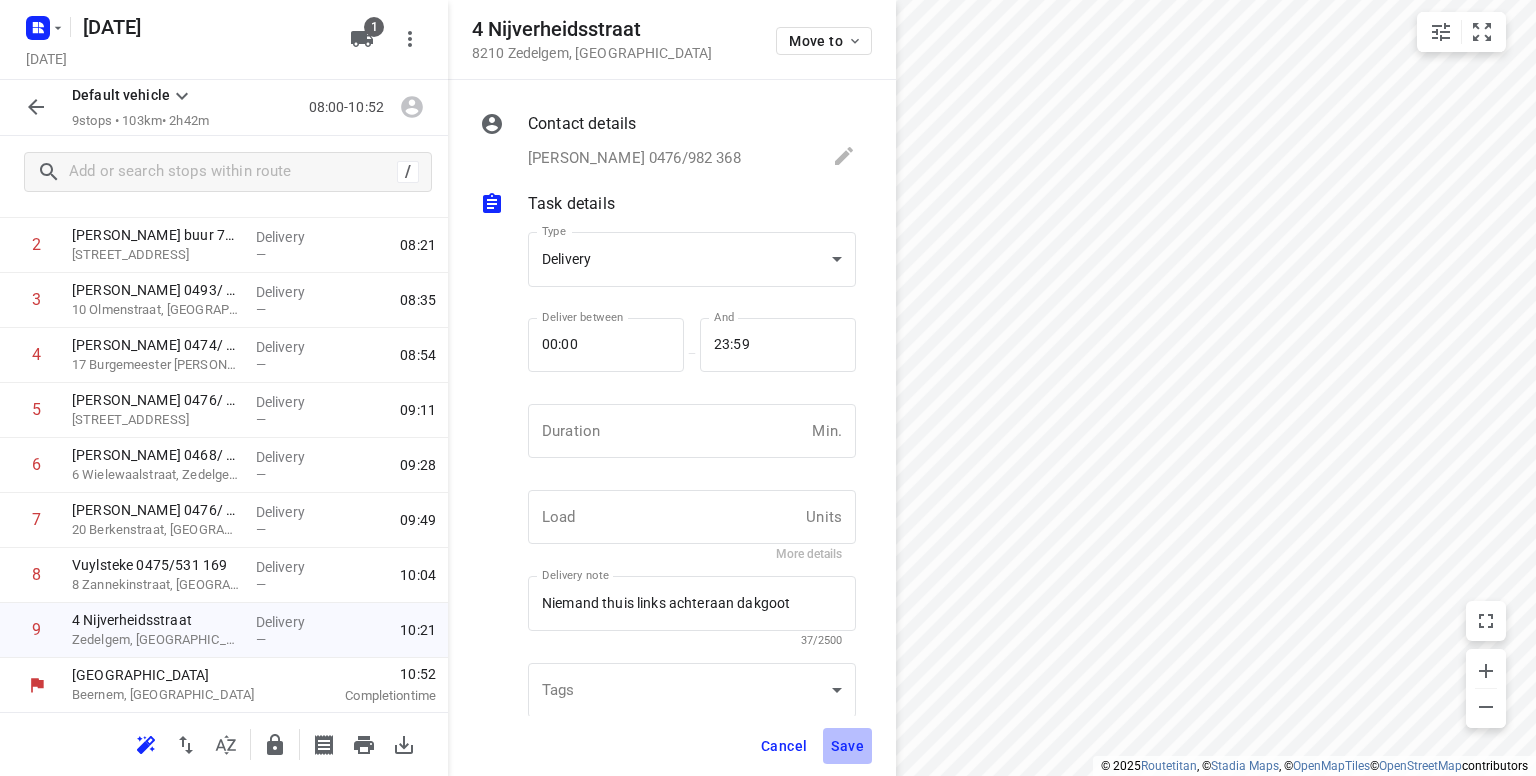 click on "Save" at bounding box center [847, 746] 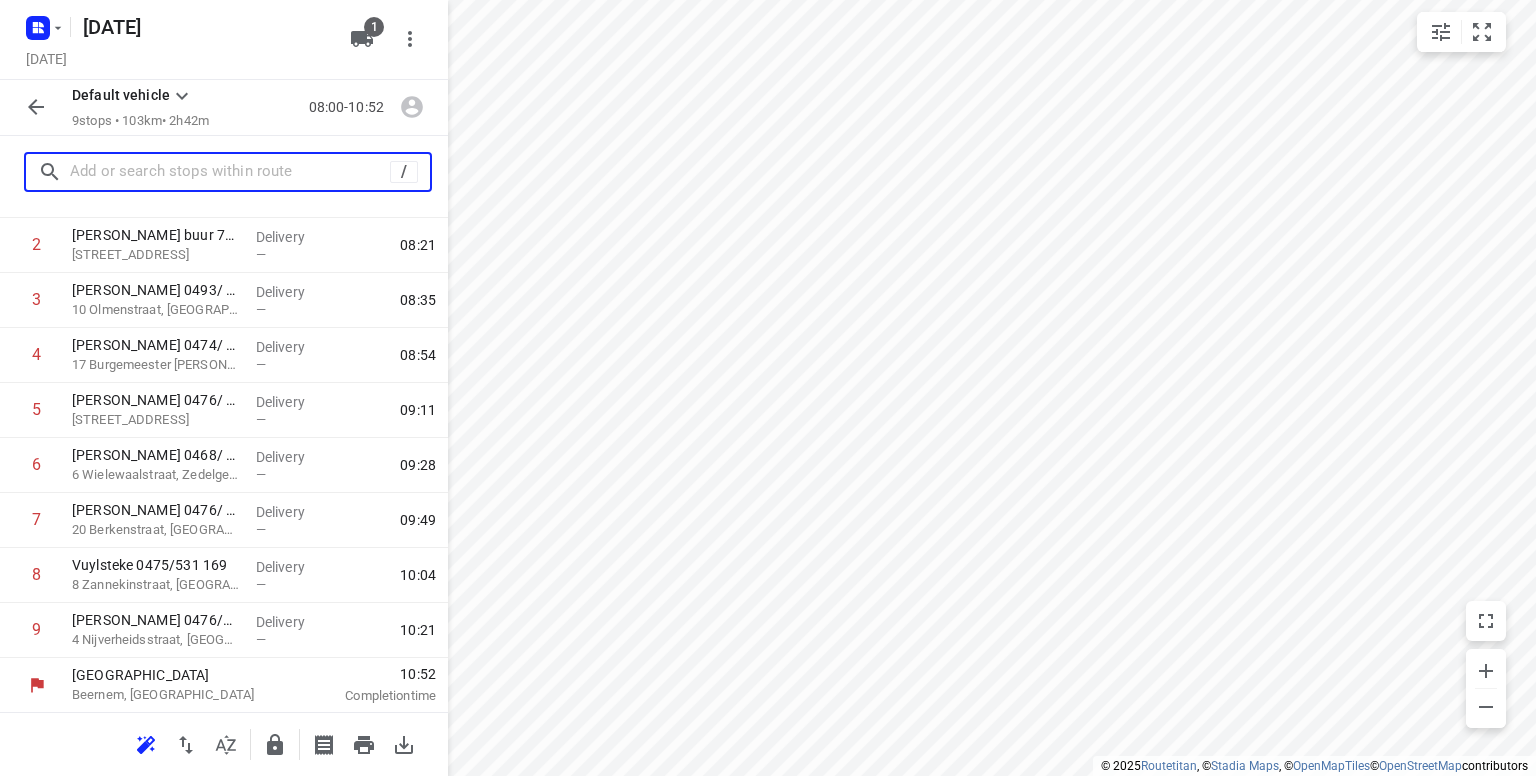 click at bounding box center [230, 172] 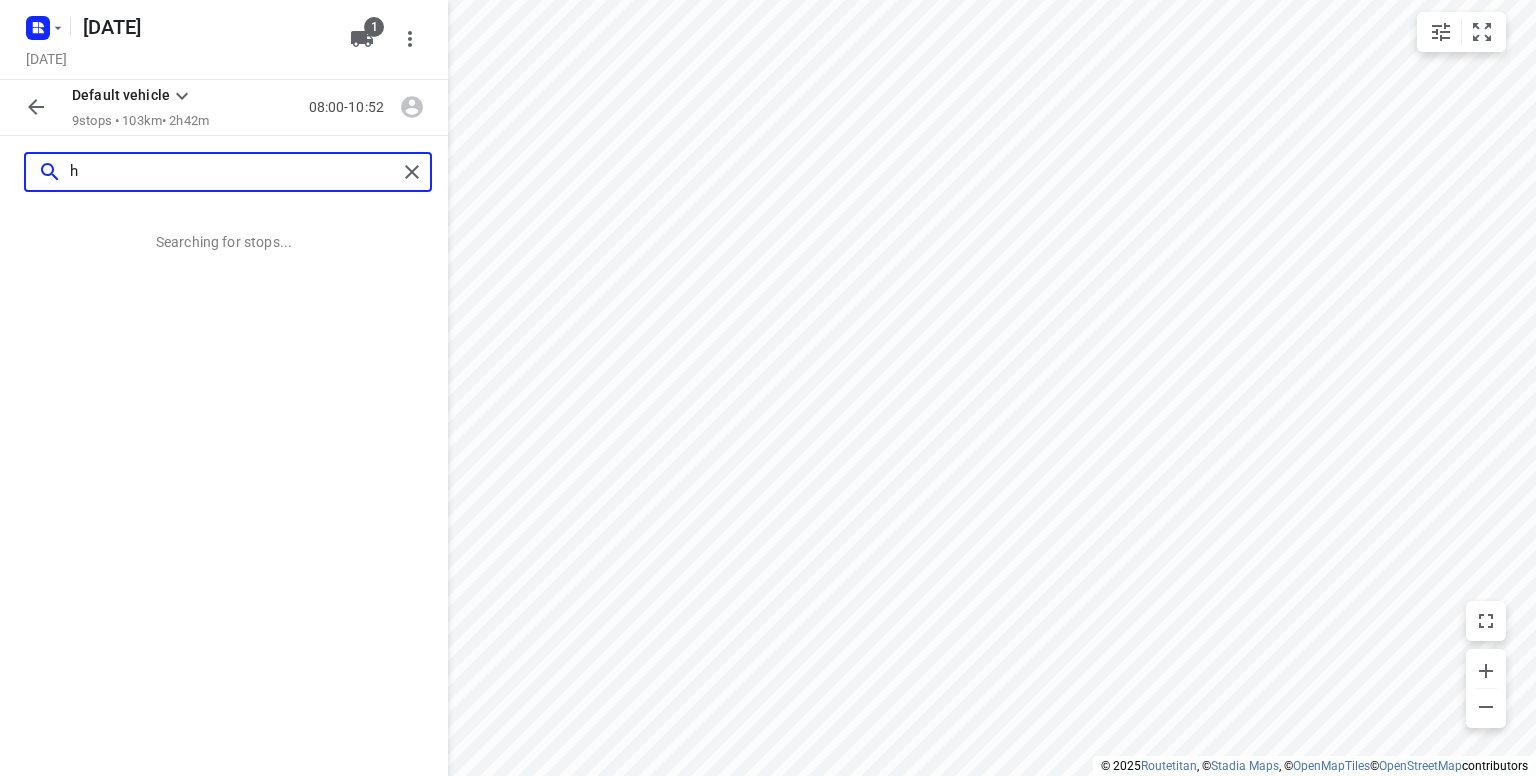 scroll, scrollTop: 0, scrollLeft: 0, axis: both 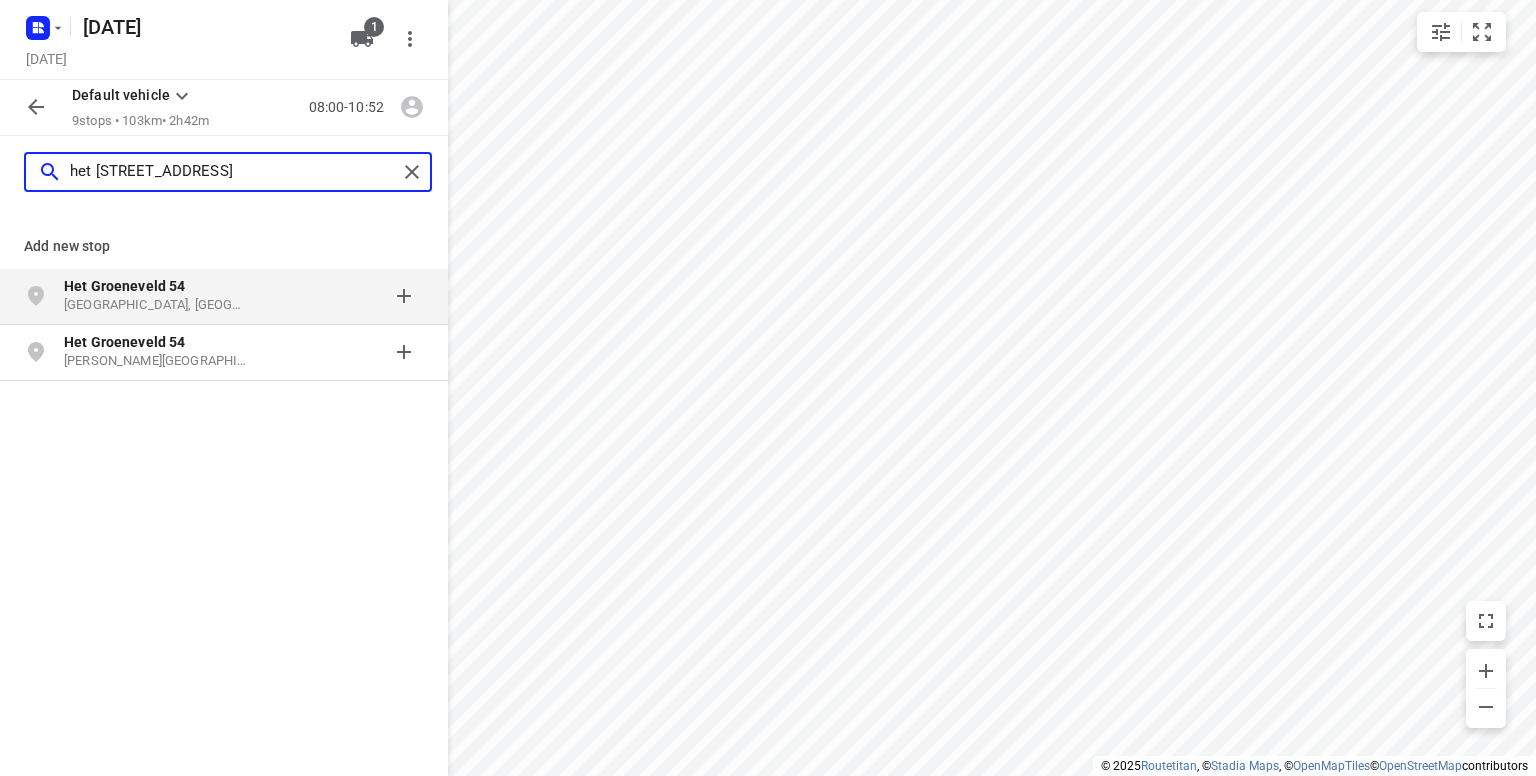 type on "het groeneveld 54" 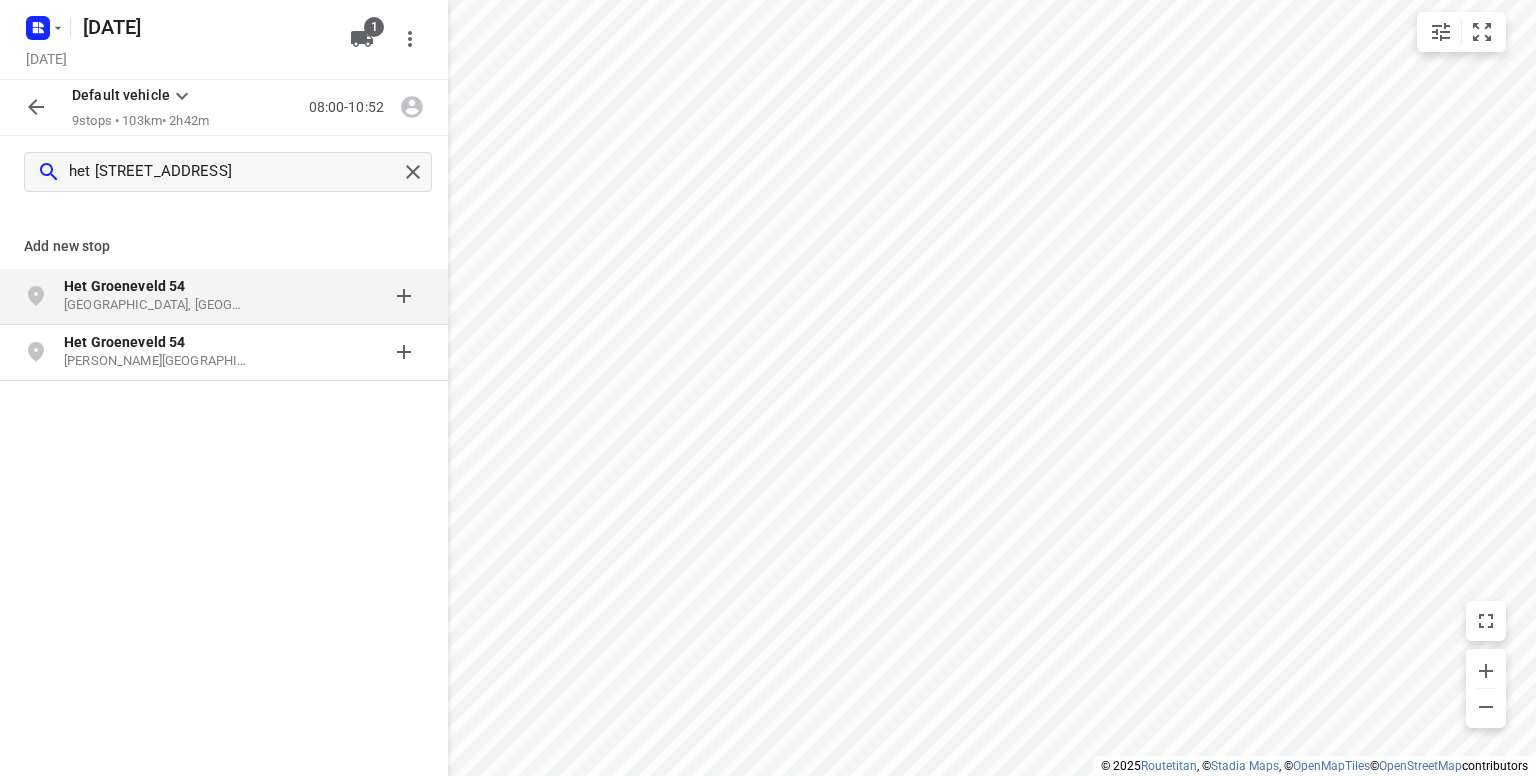click on "Brugge, België" at bounding box center (156, 305) 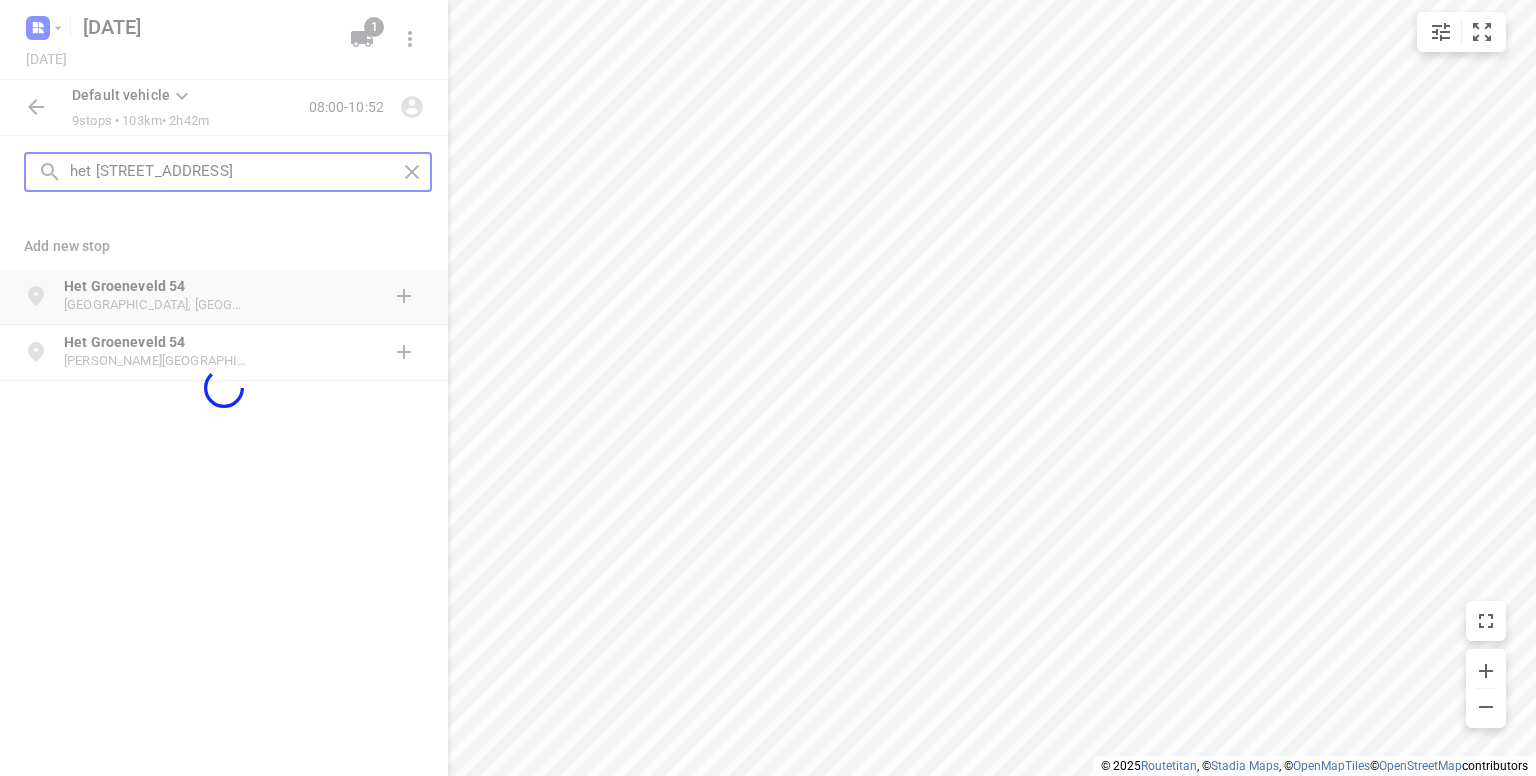 type 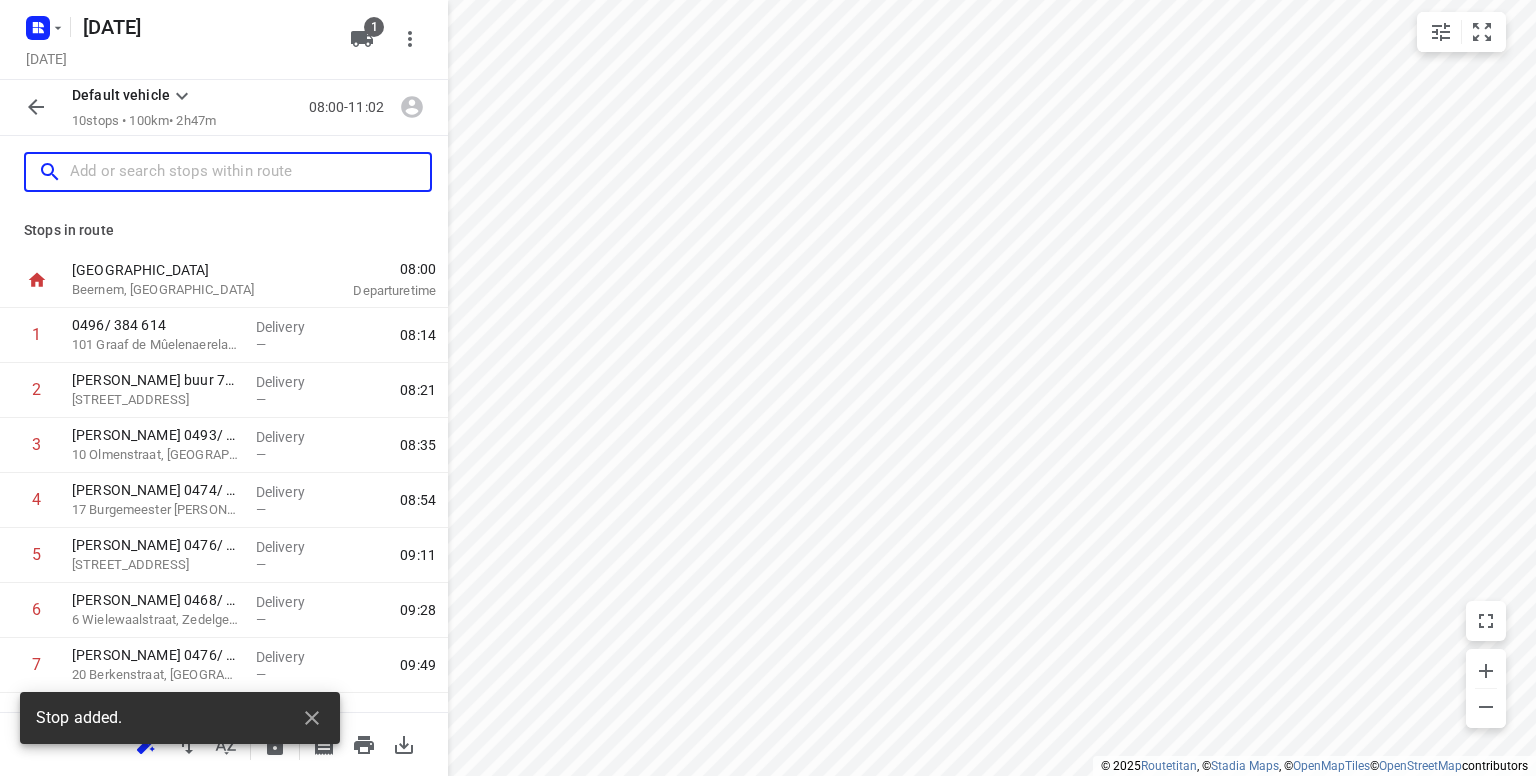 scroll, scrollTop: 200, scrollLeft: 0, axis: vertical 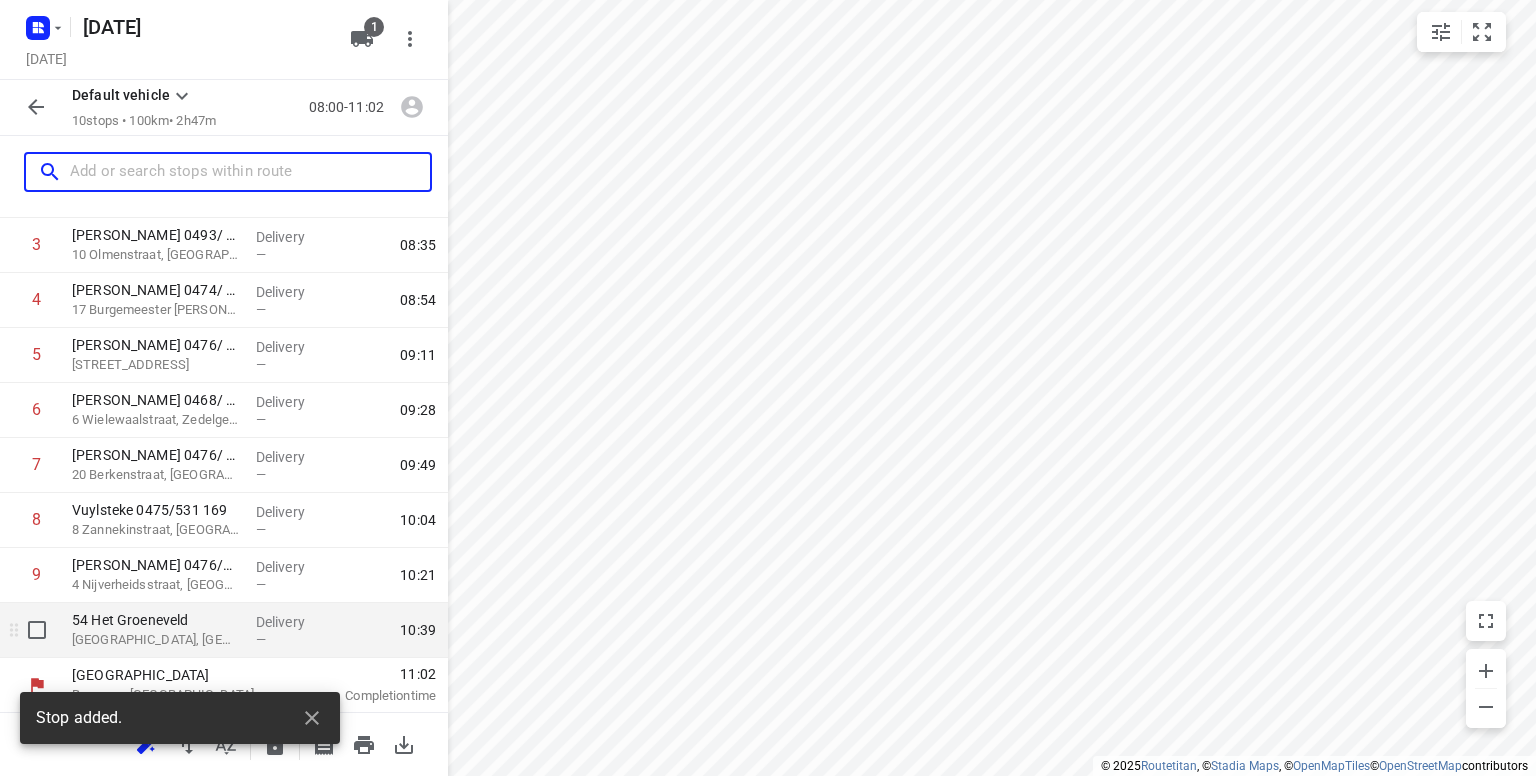 click on "54 Het Groeneveld" at bounding box center [156, 620] 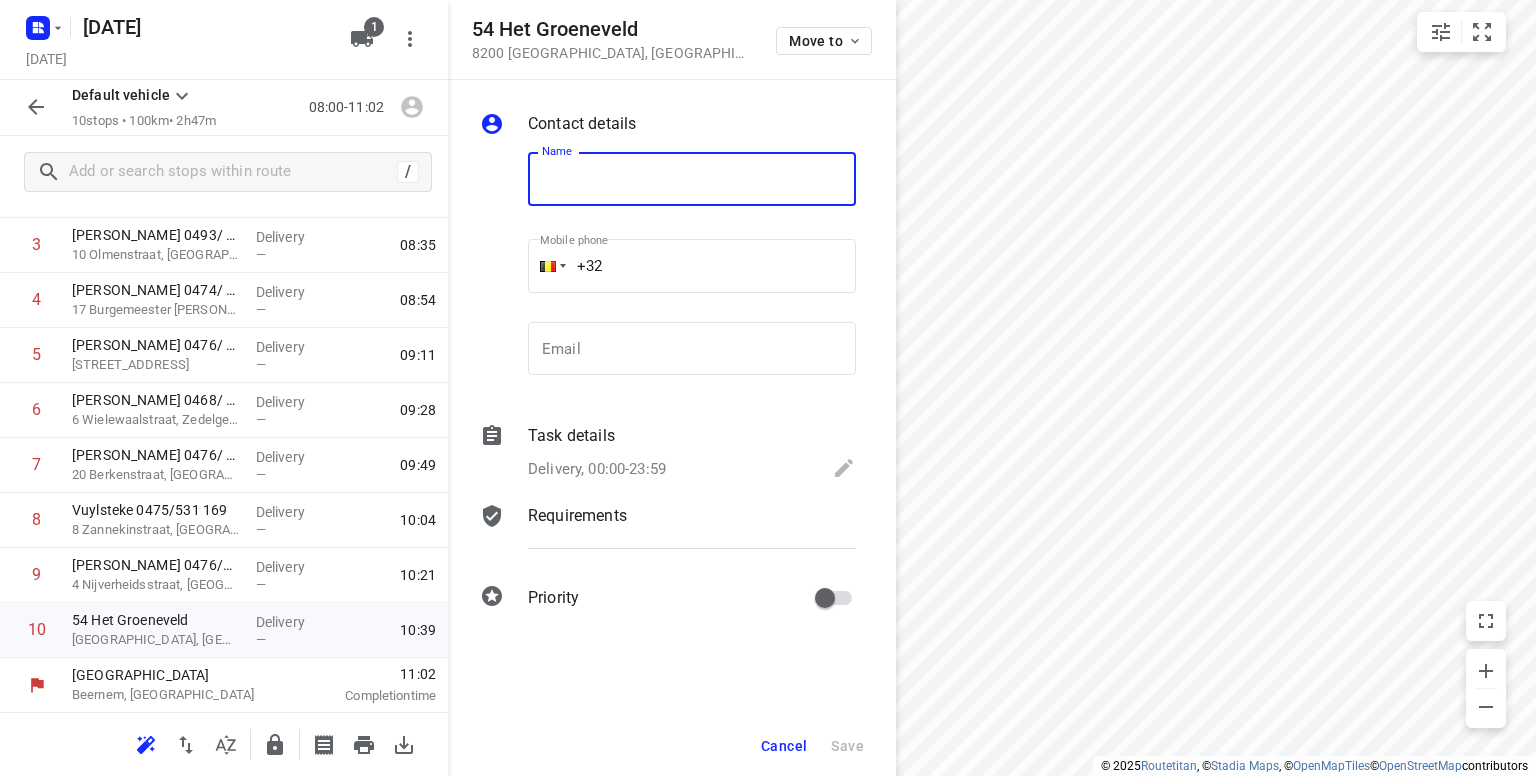 click at bounding box center (692, 179) 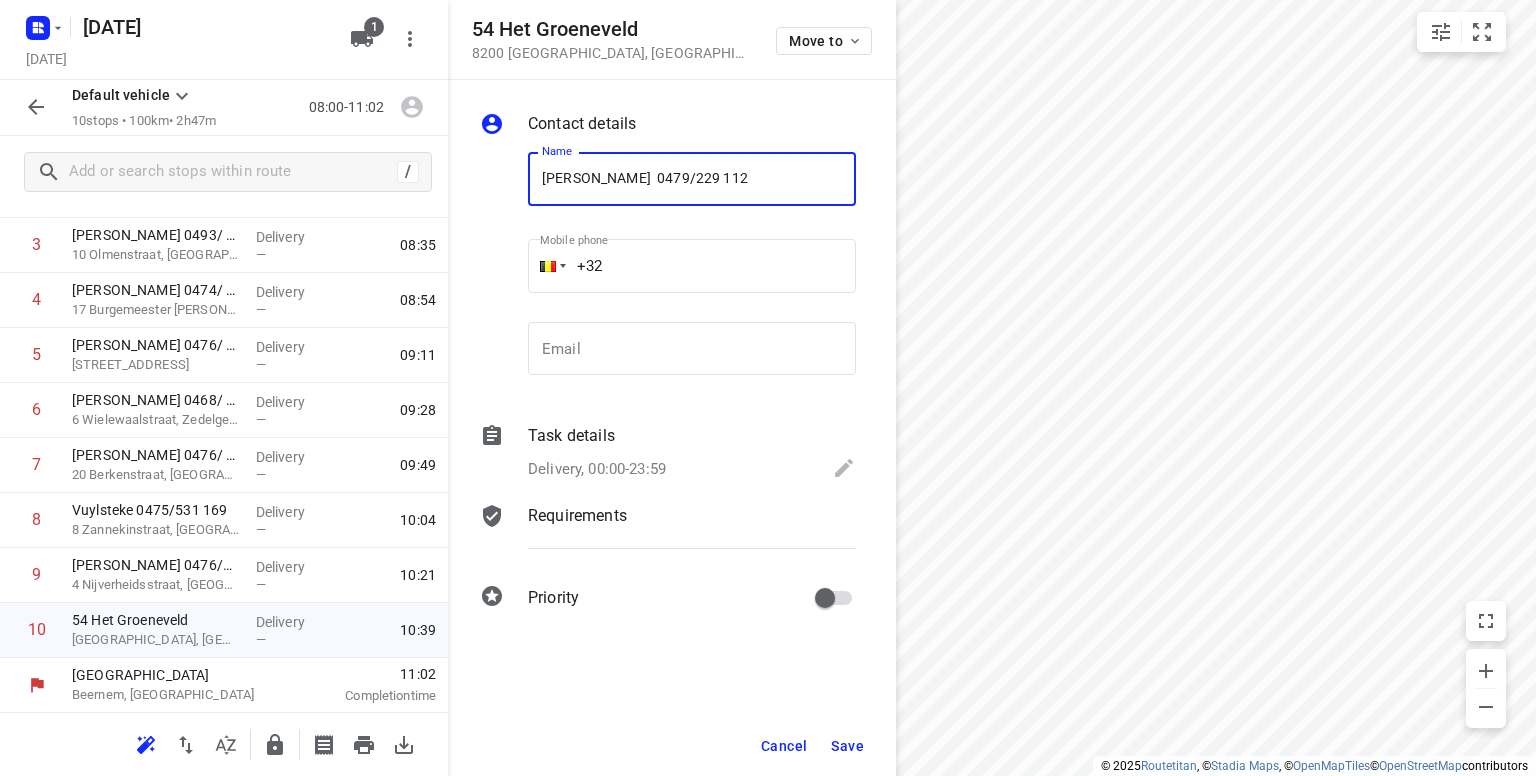 type on "Staelens nicola  0479/229 112" 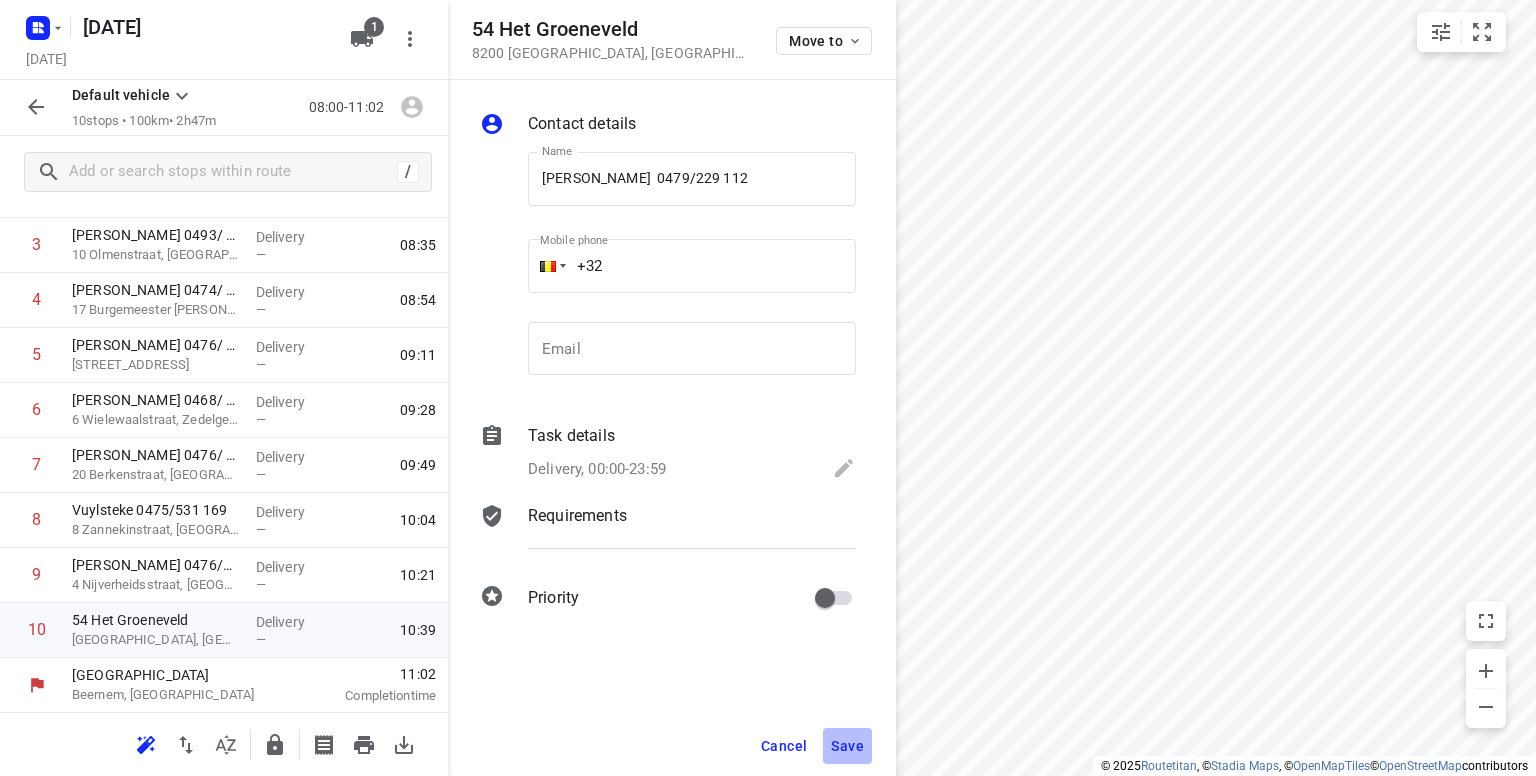 click on "Save" at bounding box center [847, 746] 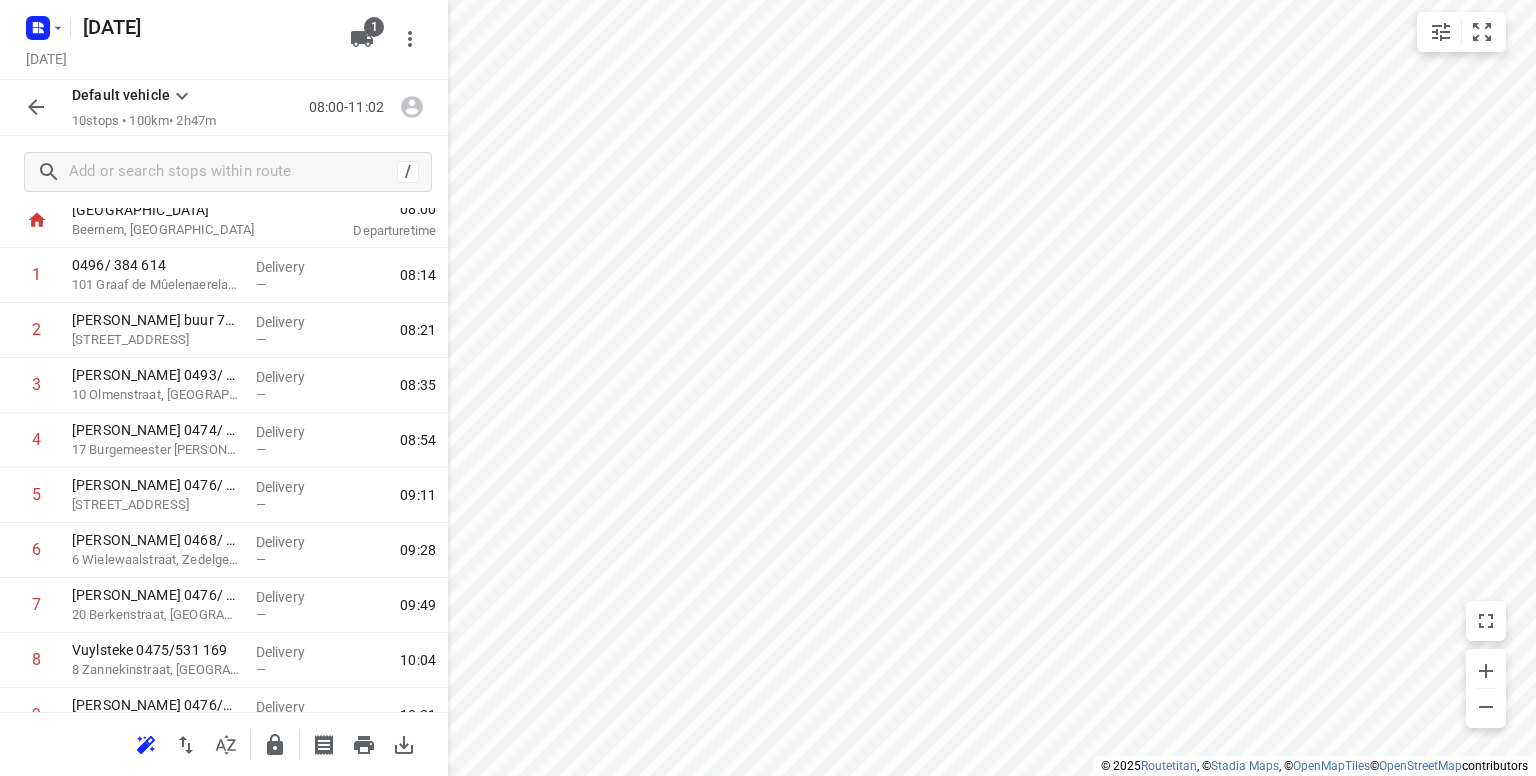 scroll, scrollTop: 0, scrollLeft: 0, axis: both 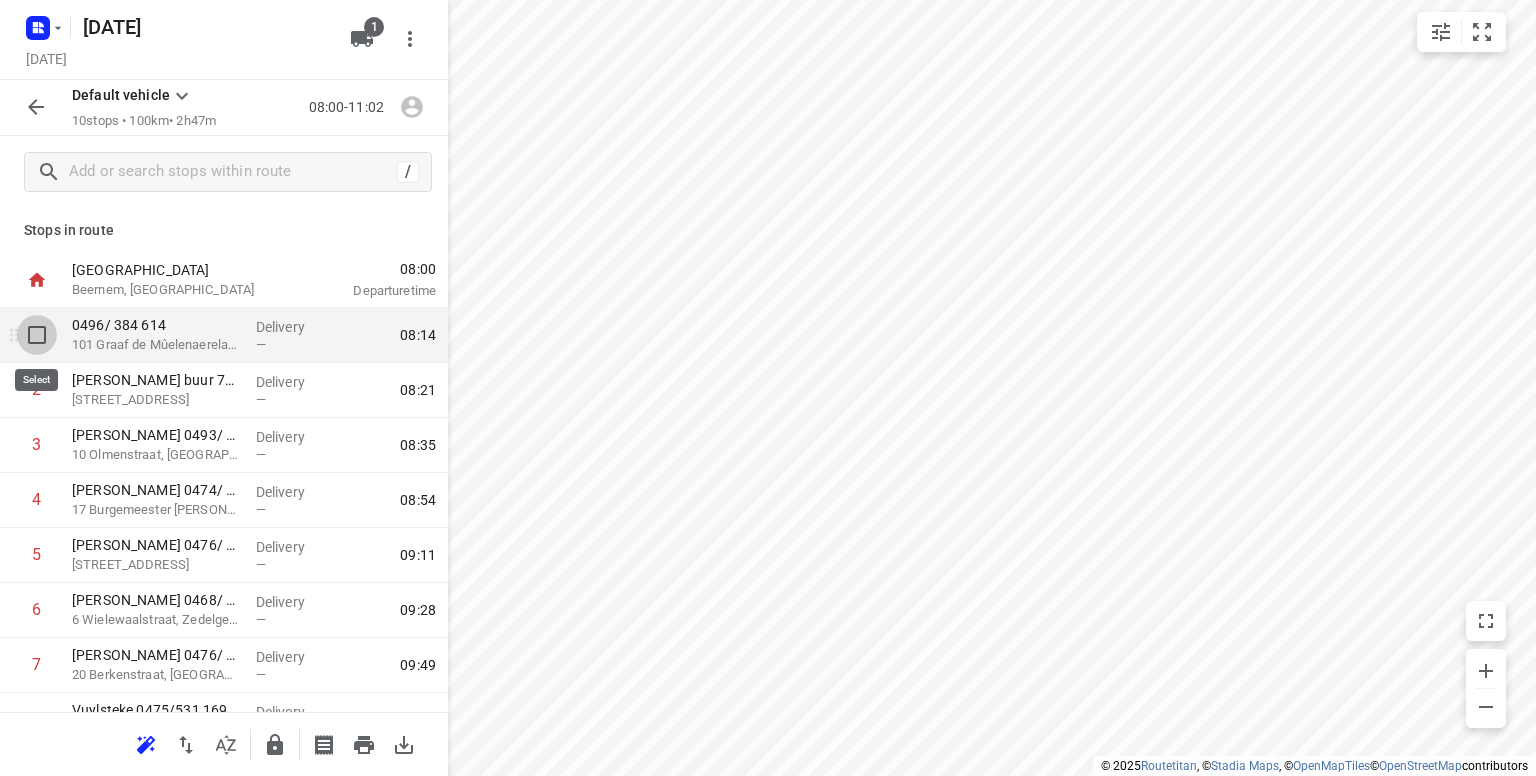 click at bounding box center (37, 335) 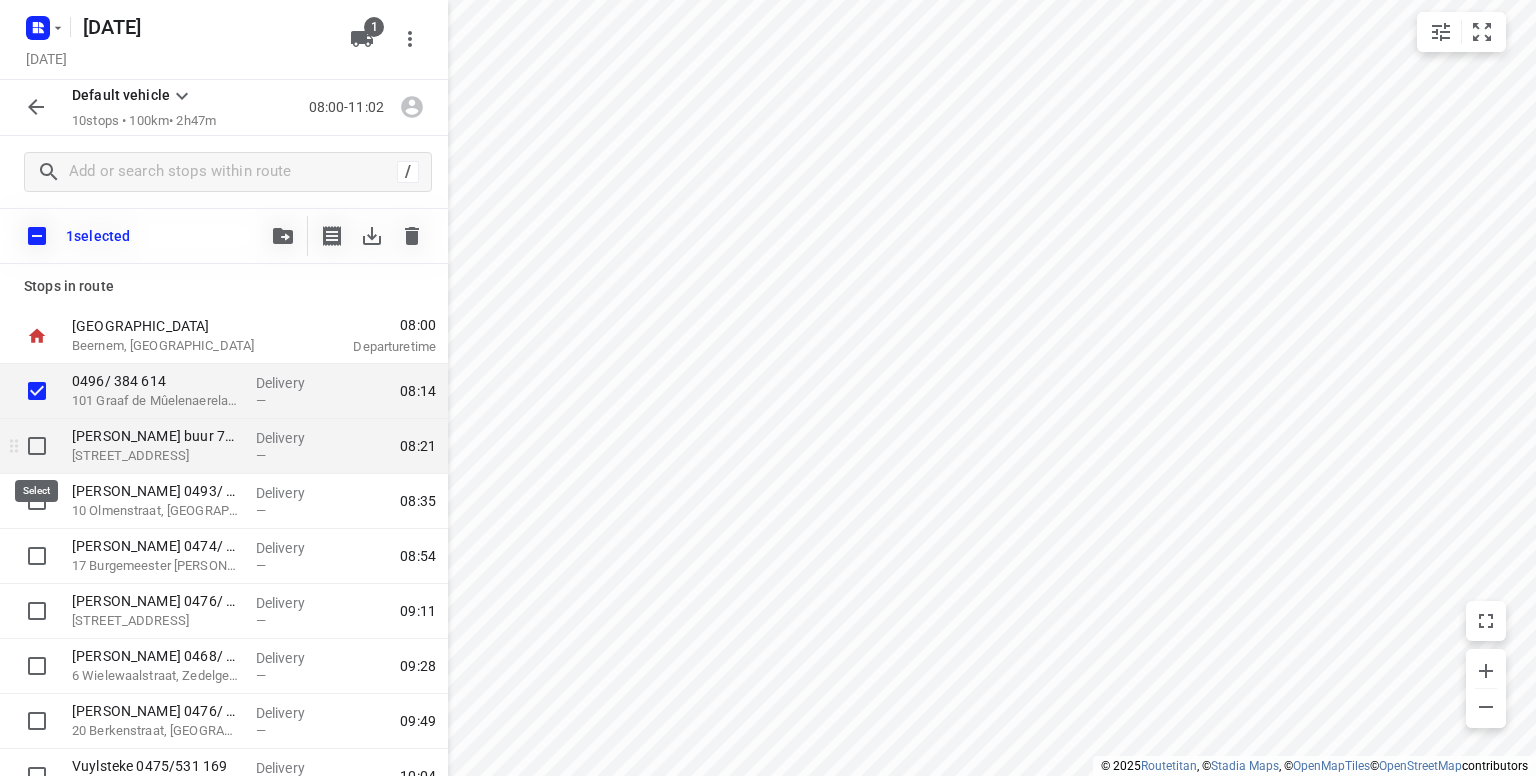 click at bounding box center [37, 446] 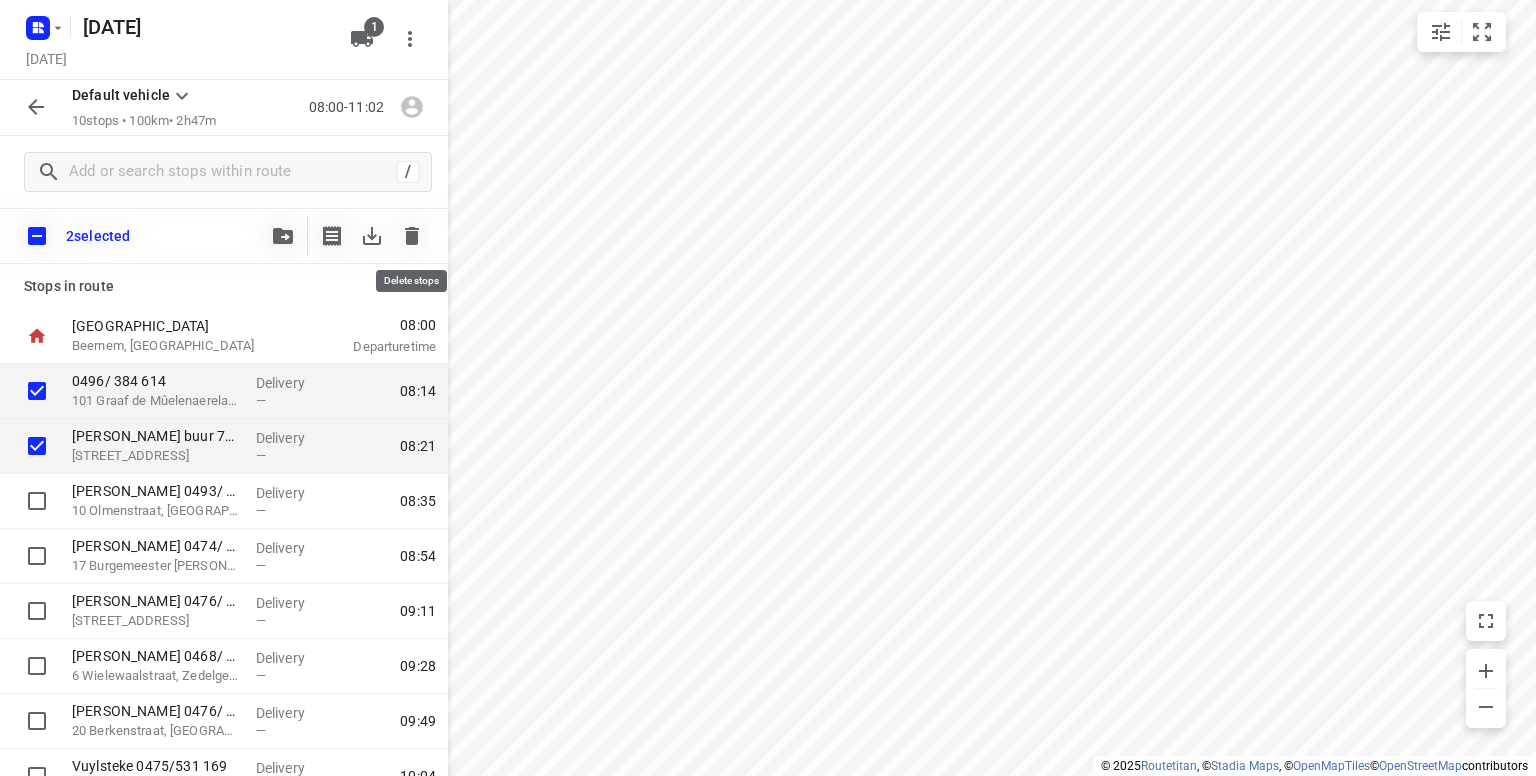 click 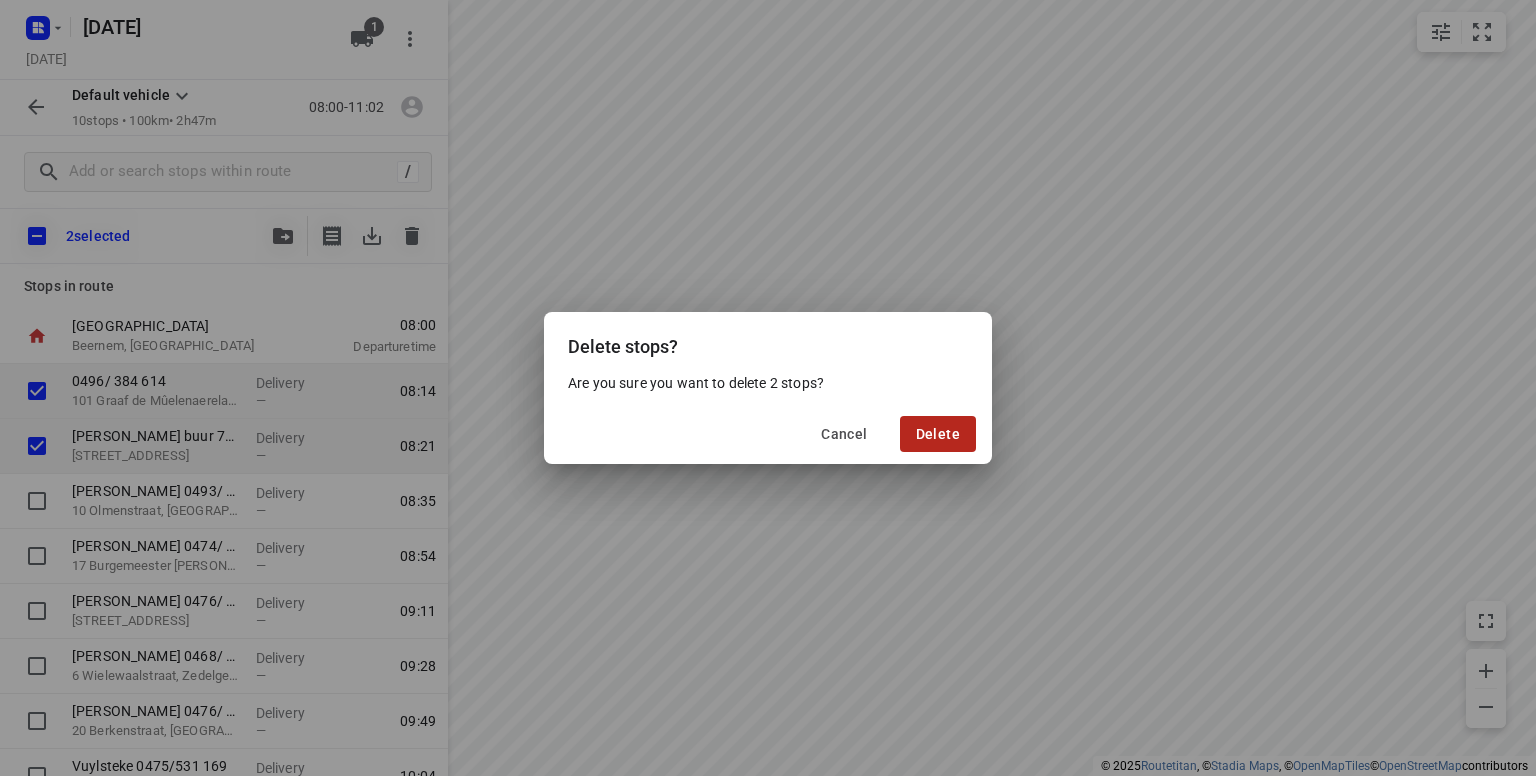 click on "Delete" at bounding box center (938, 434) 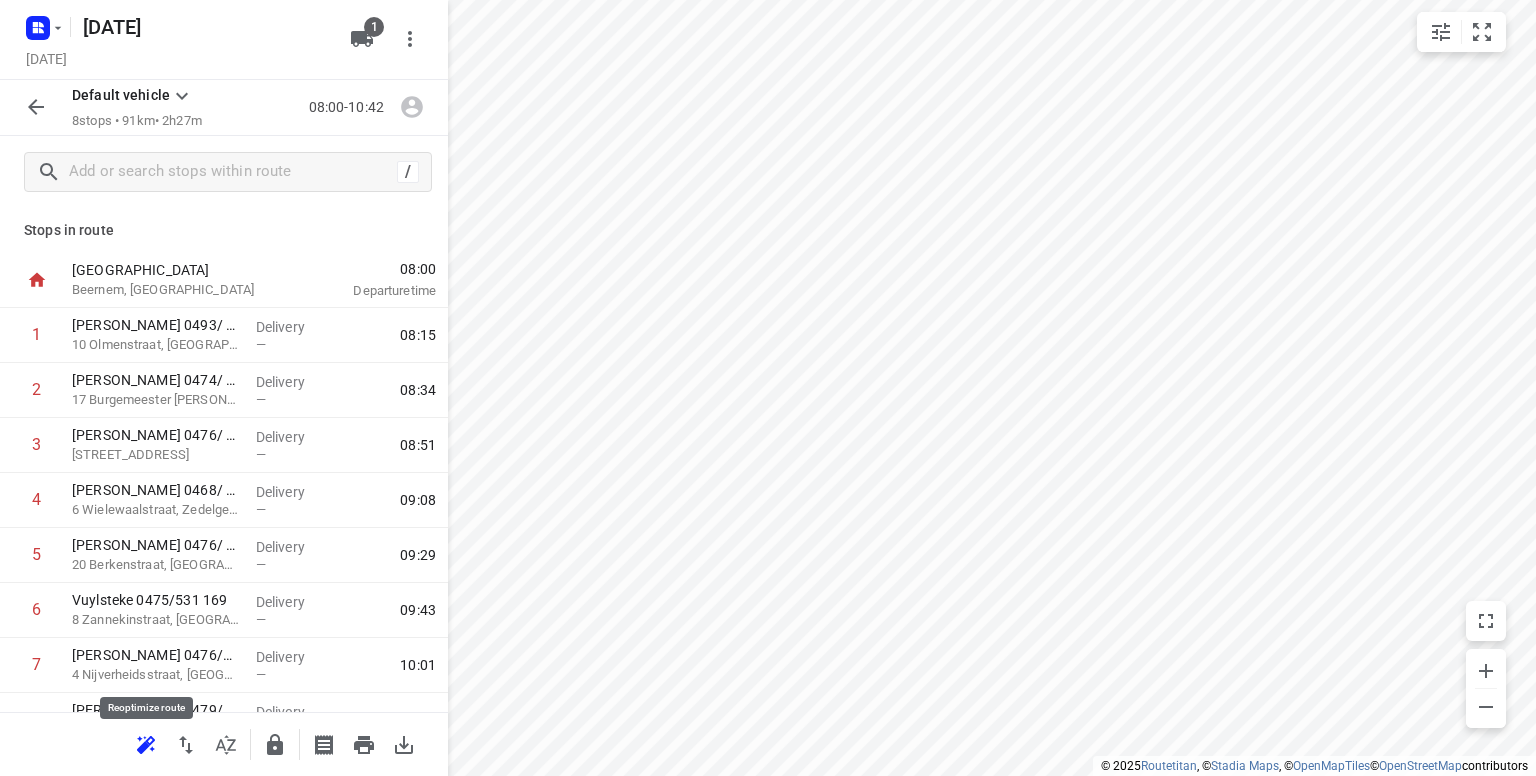 click 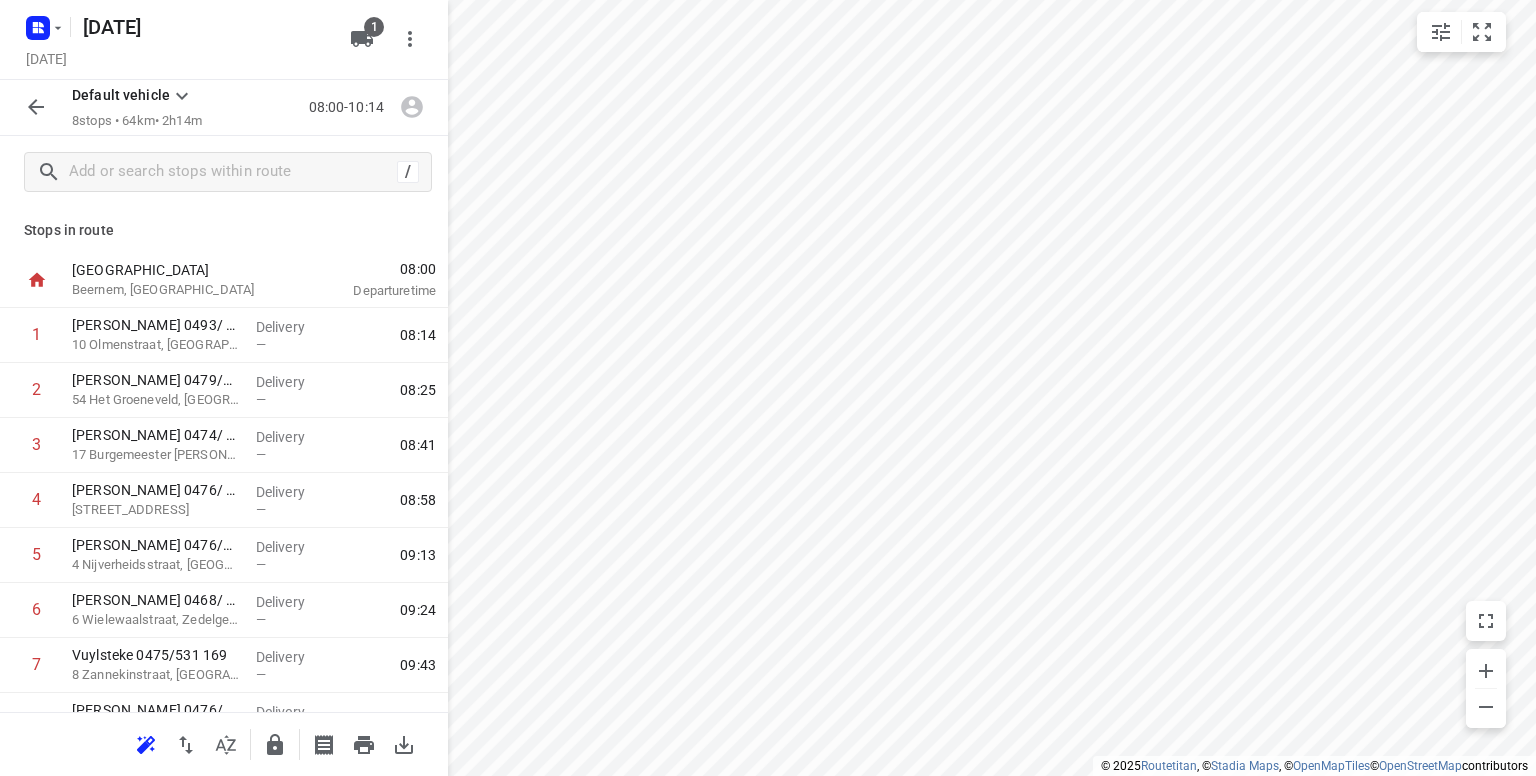 scroll, scrollTop: 90, scrollLeft: 0, axis: vertical 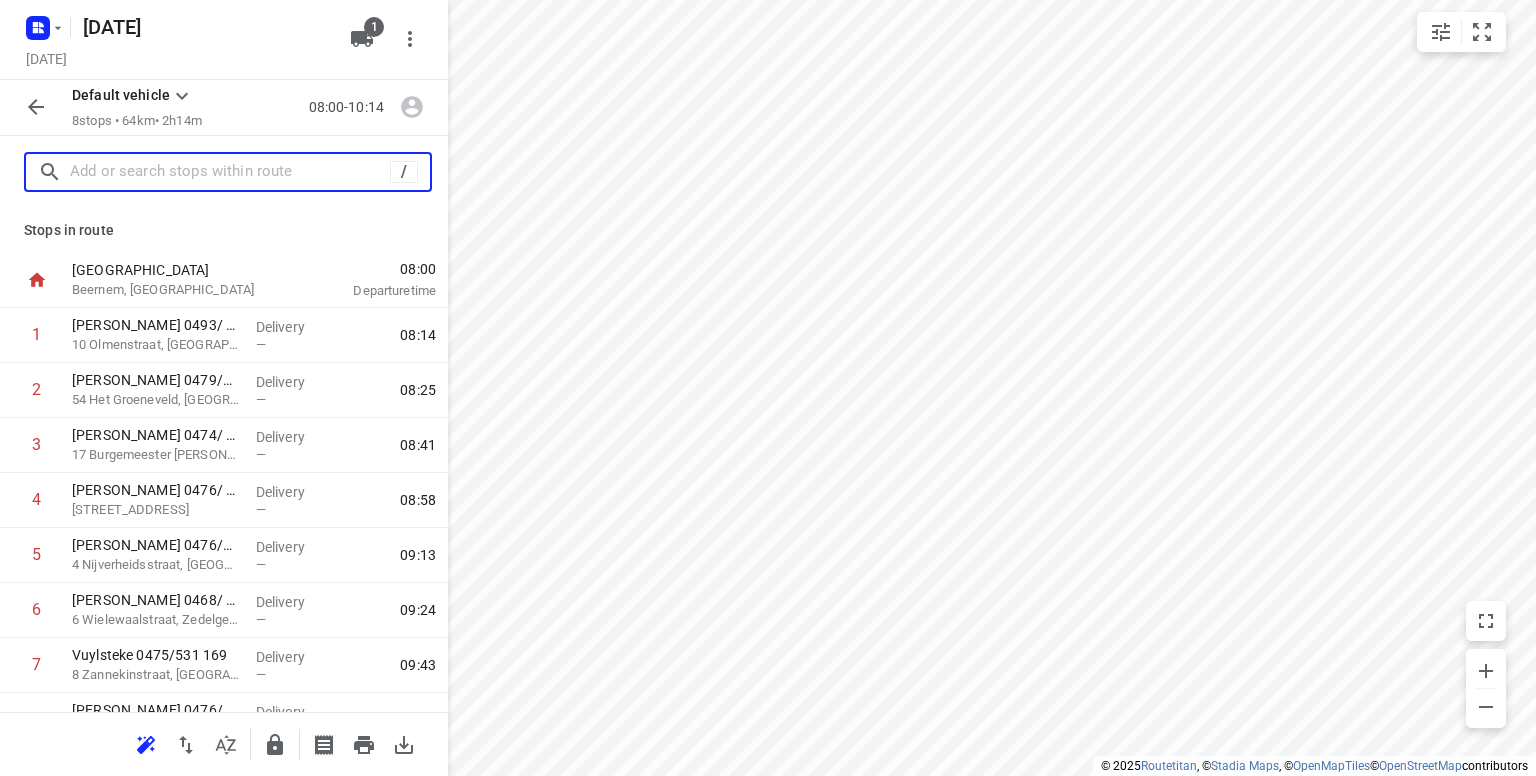 click at bounding box center [230, 172] 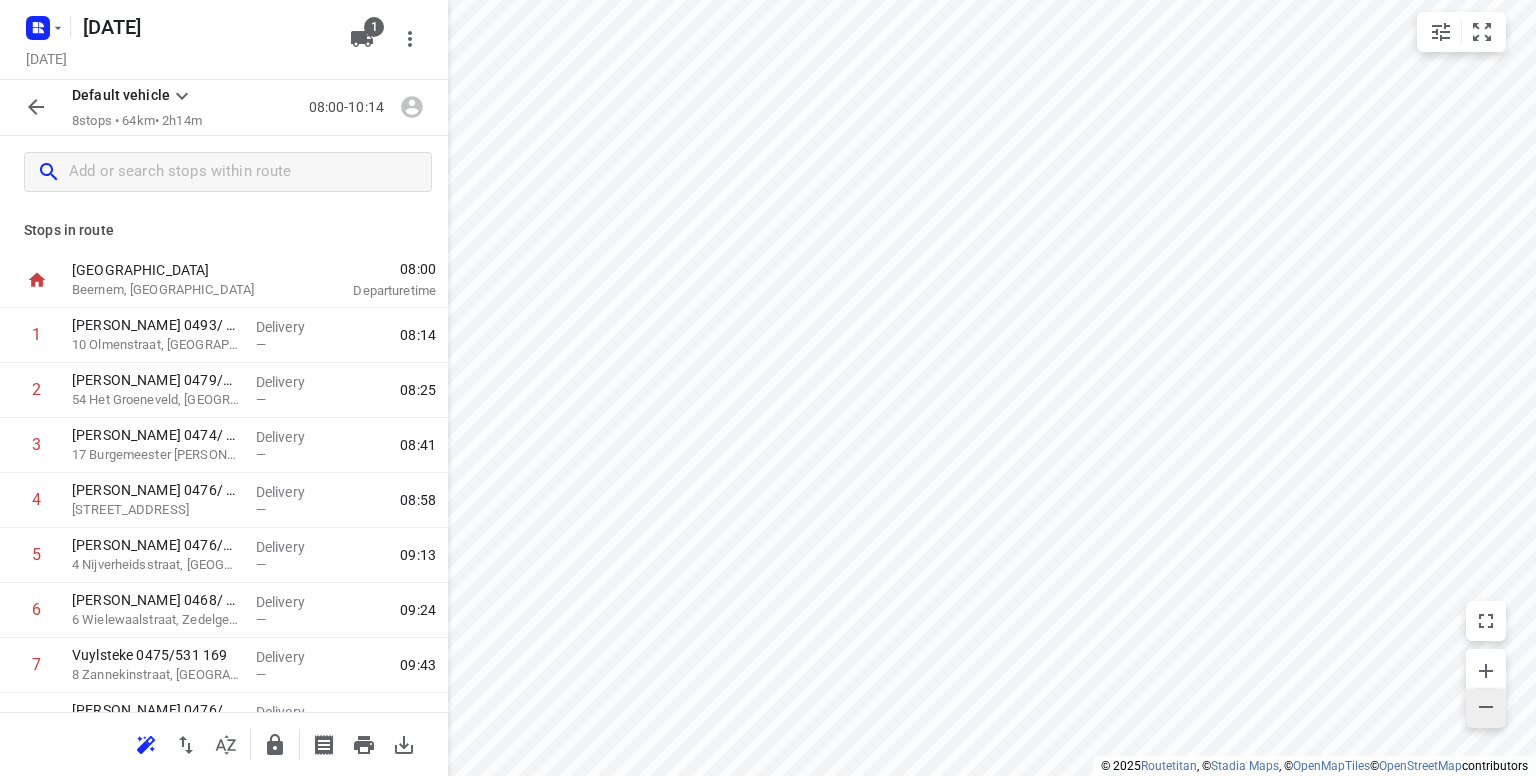 click 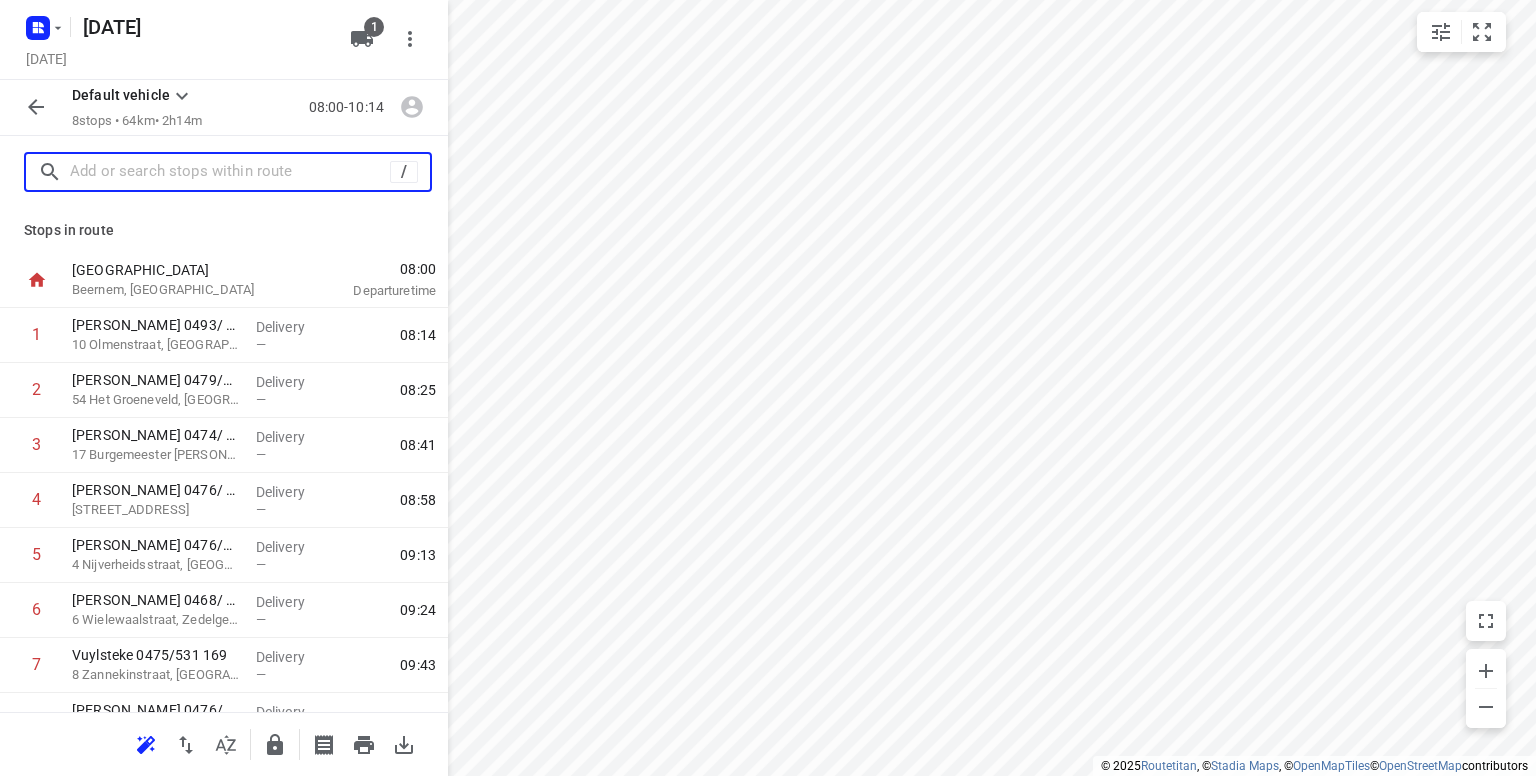 click at bounding box center (230, 172) 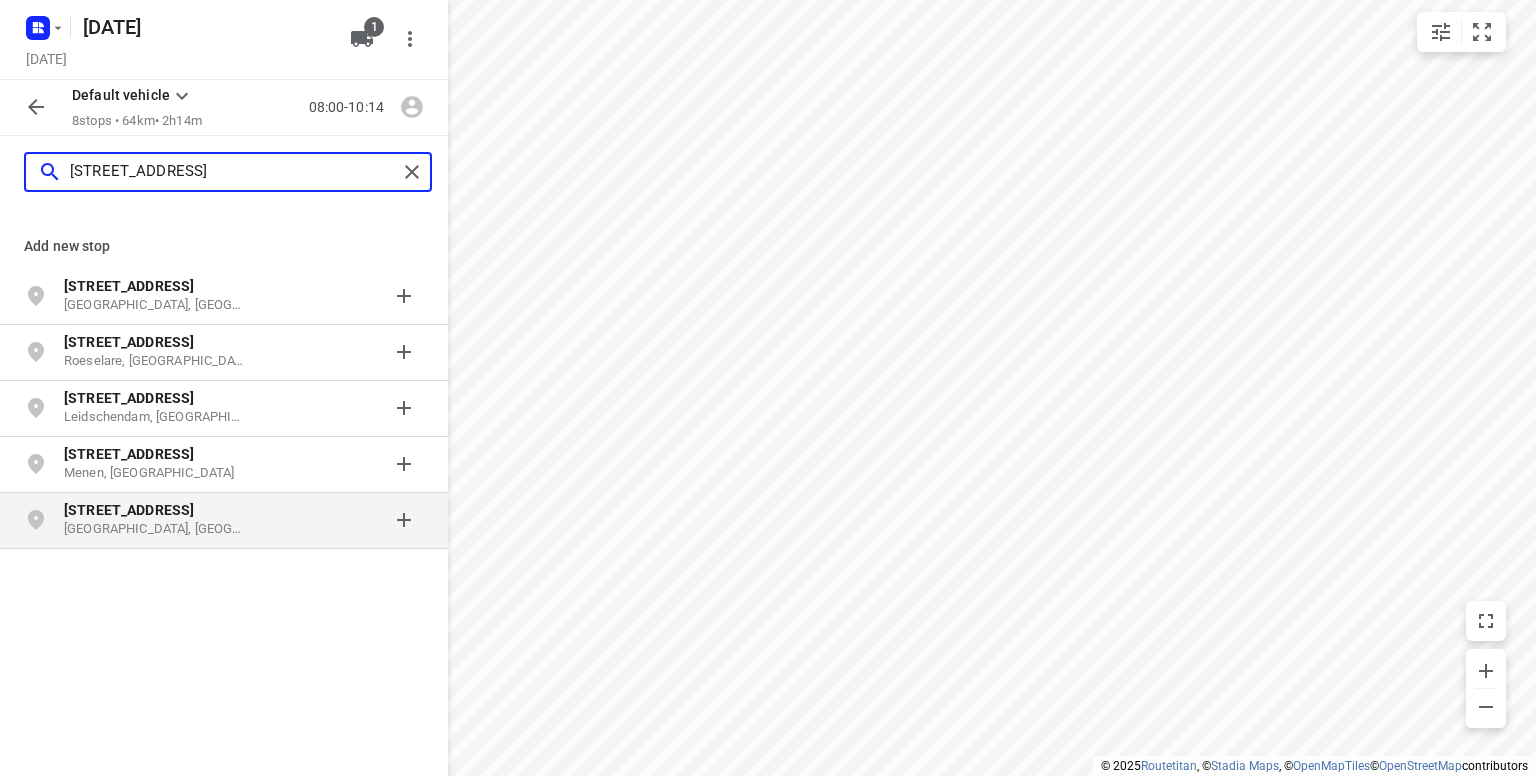 type on "weidestraat 53" 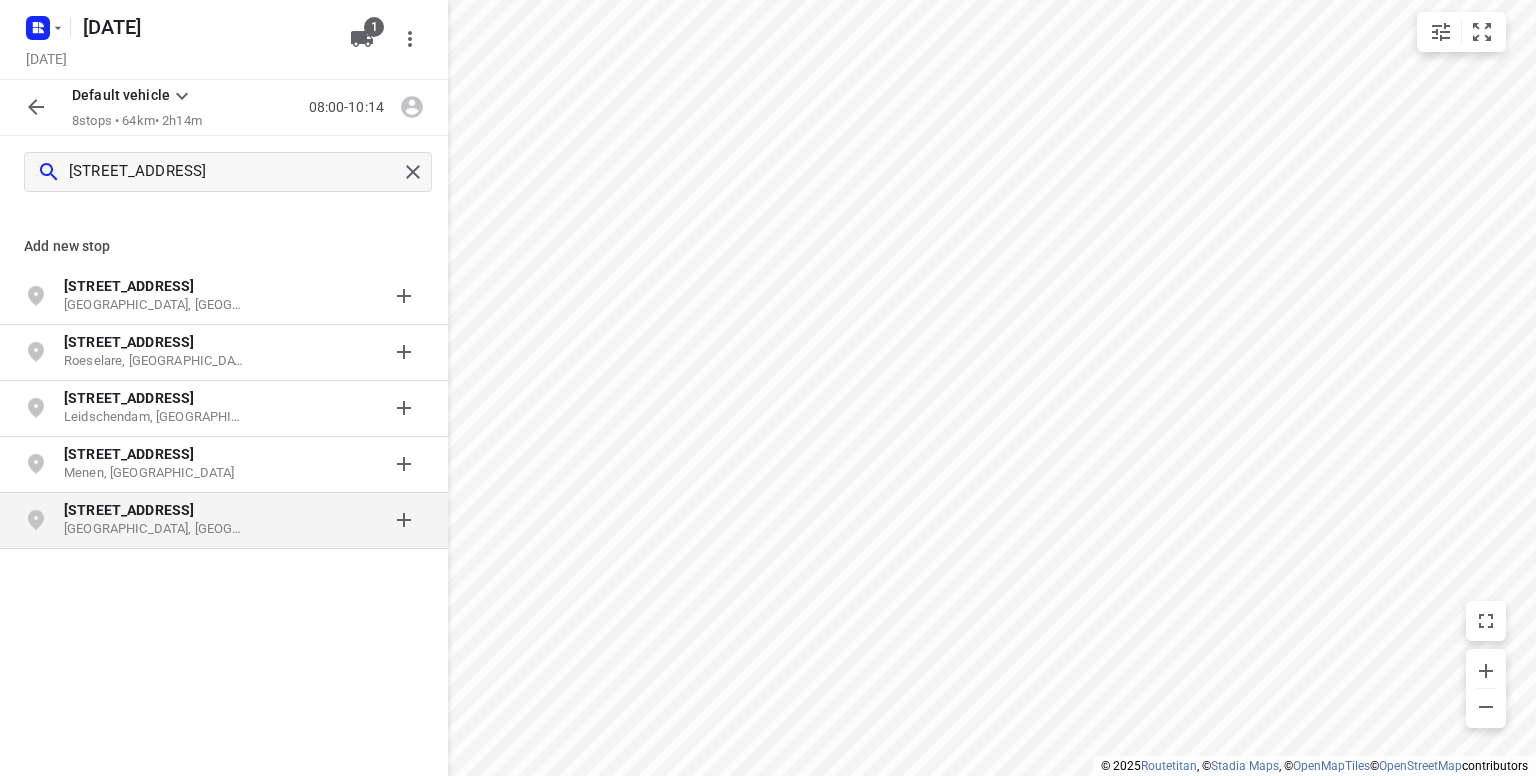 click on "Weidestraat 53" 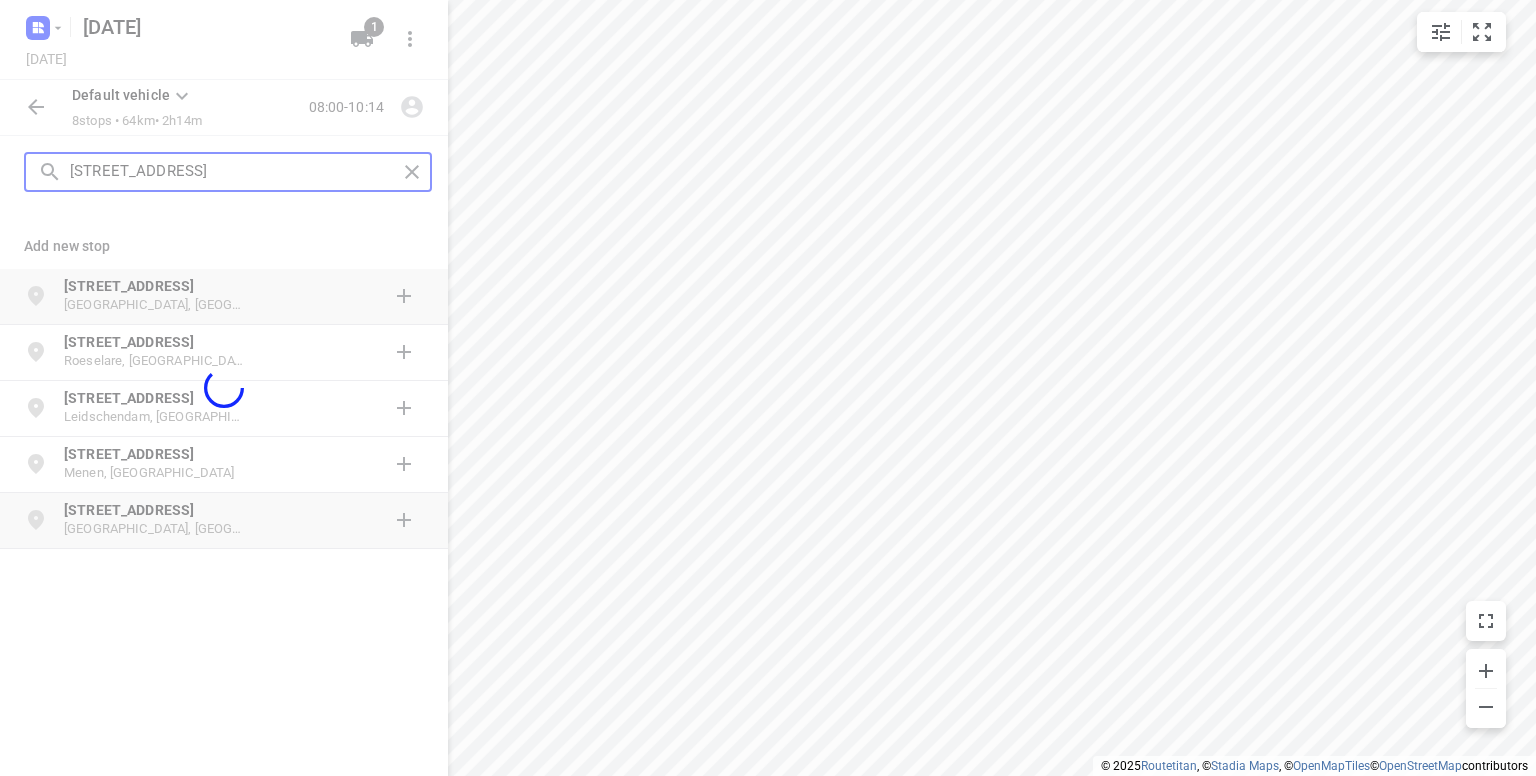 type 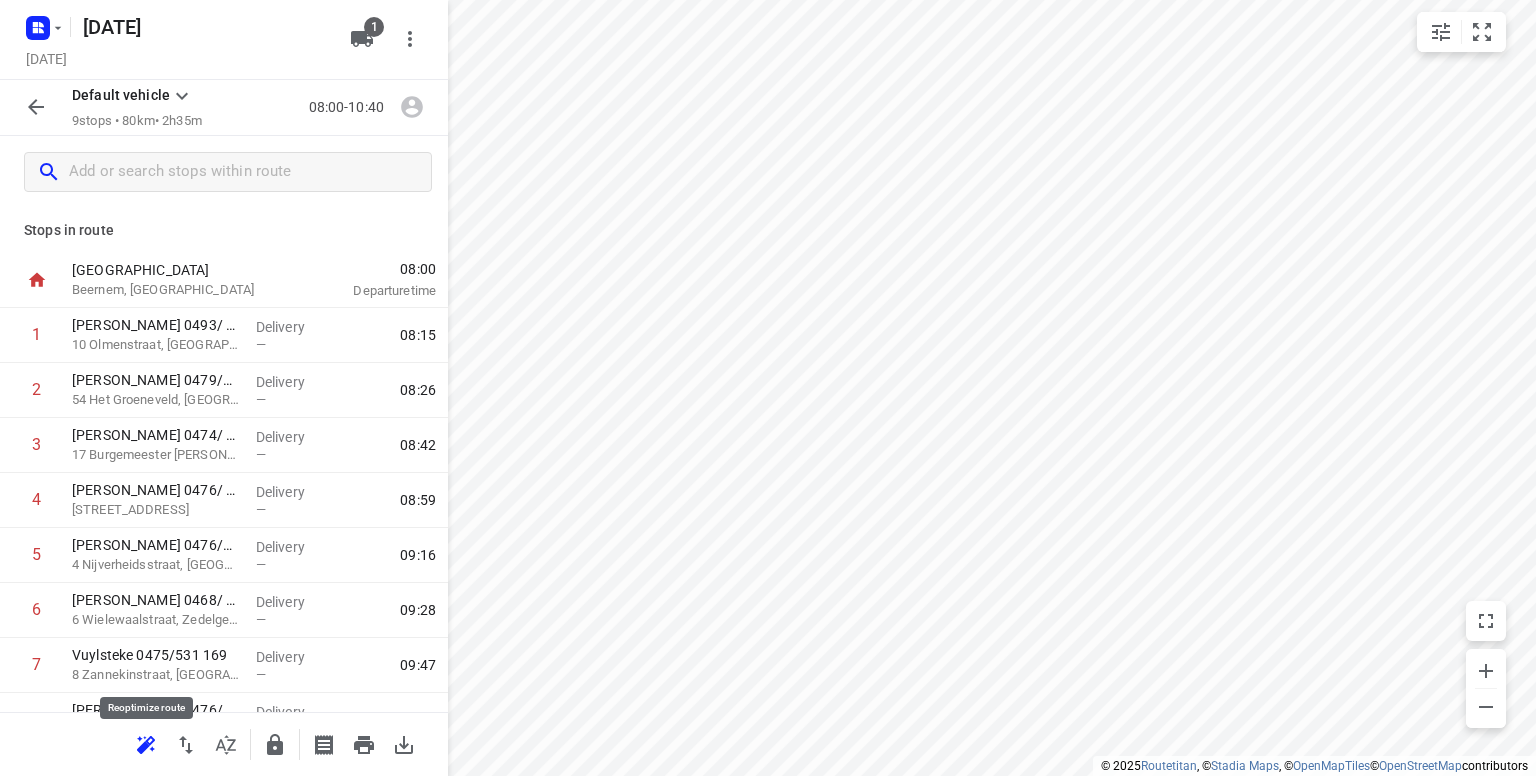 click 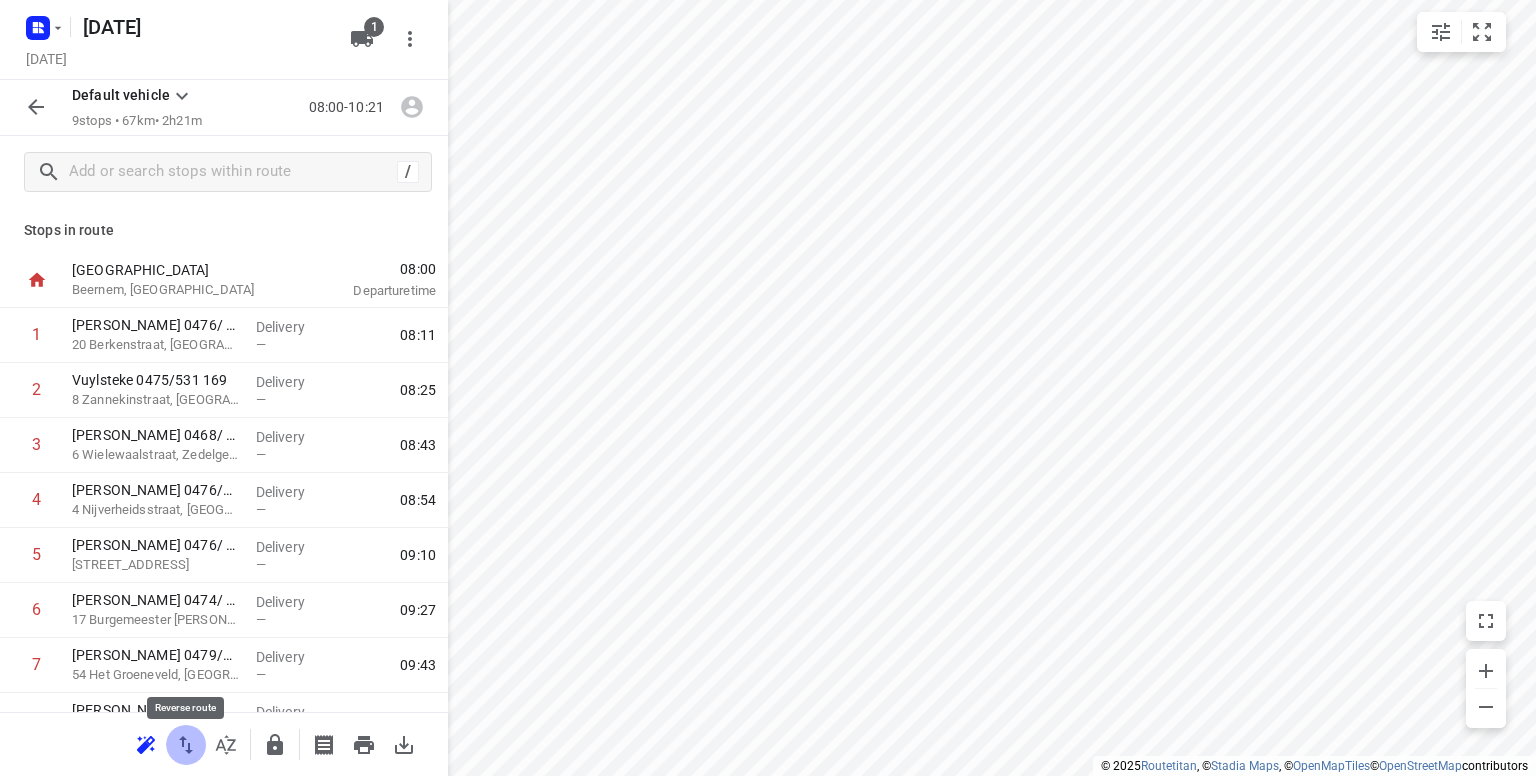click 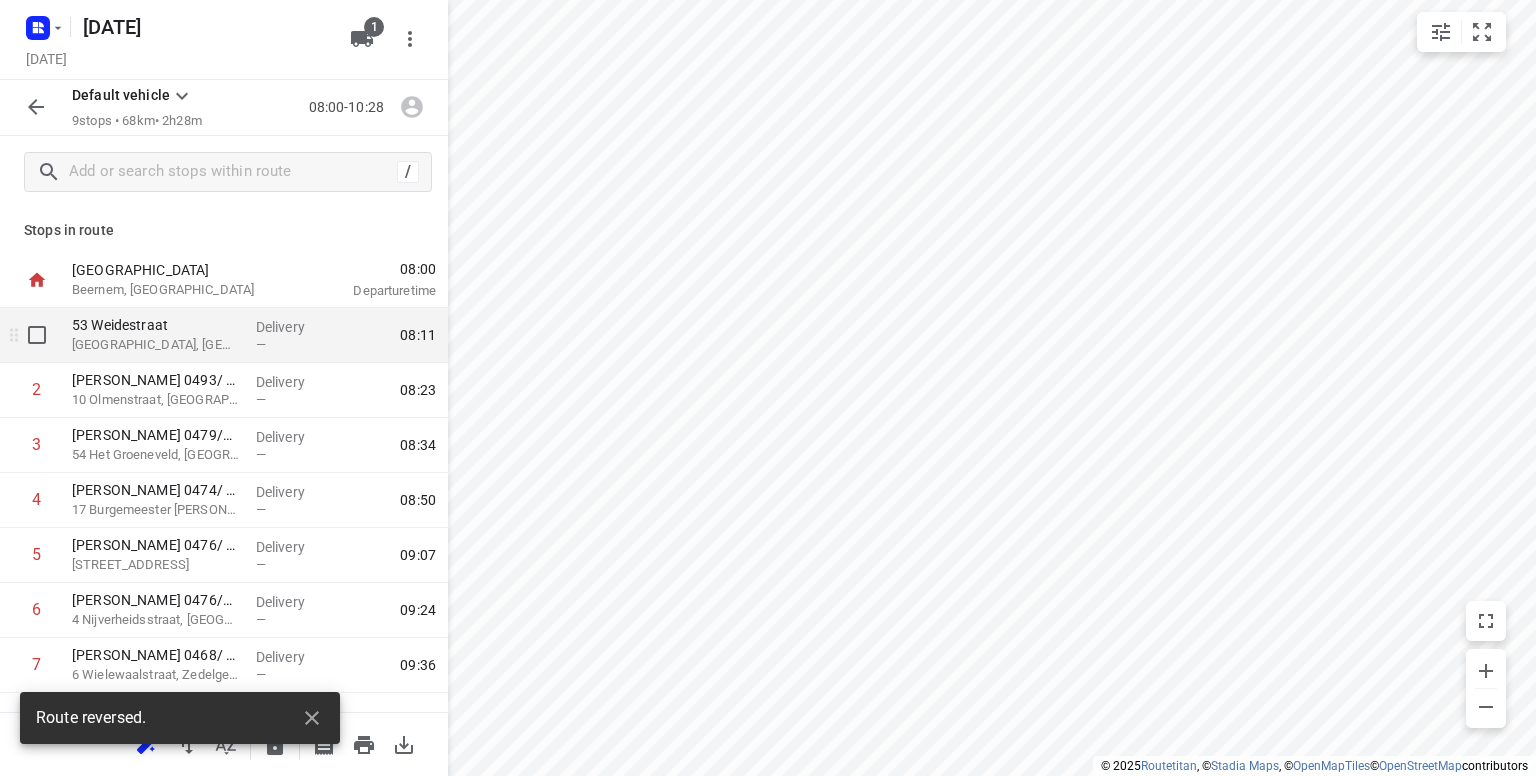 click on "Brugge, Belgium" at bounding box center [156, 345] 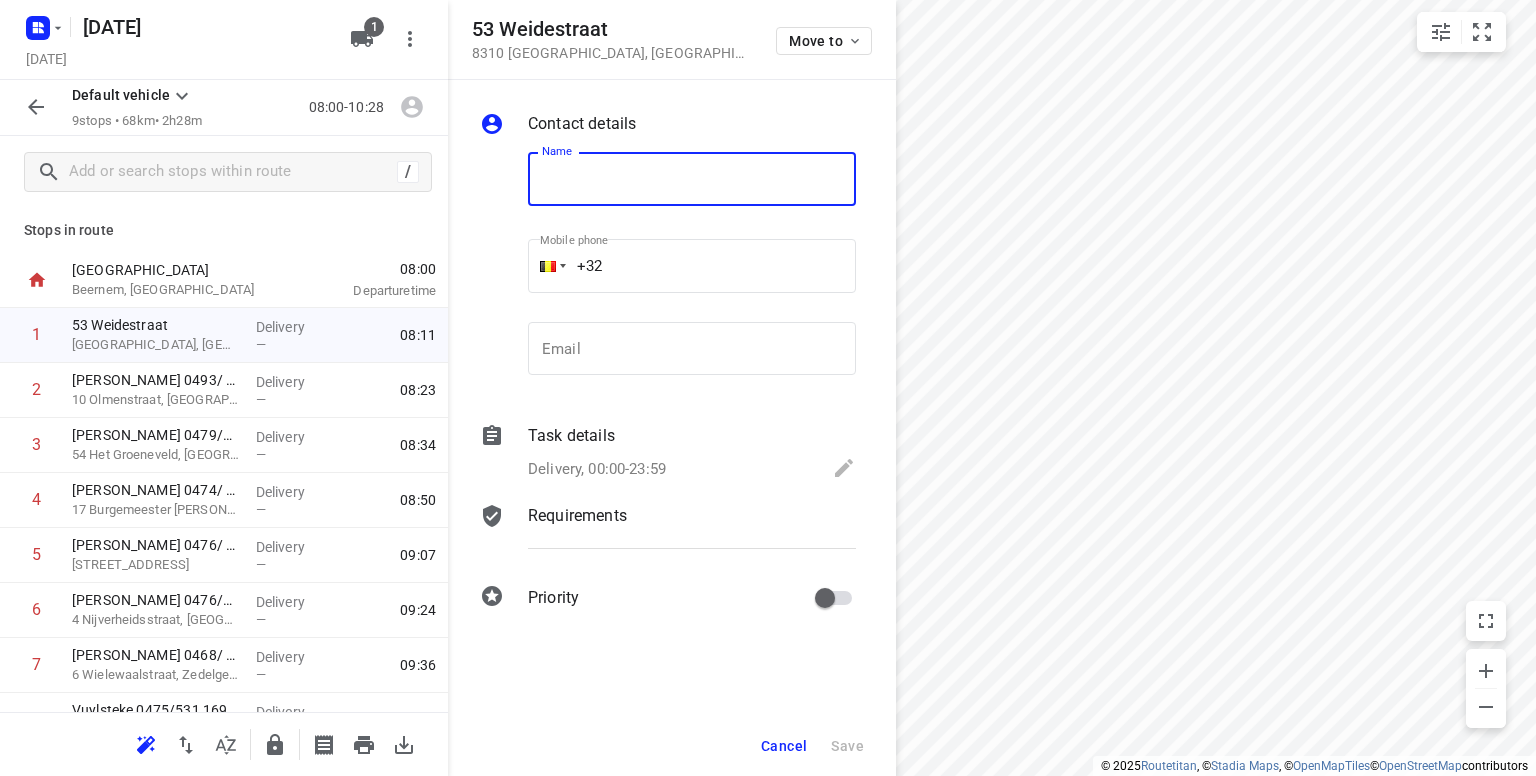 click at bounding box center [692, 179] 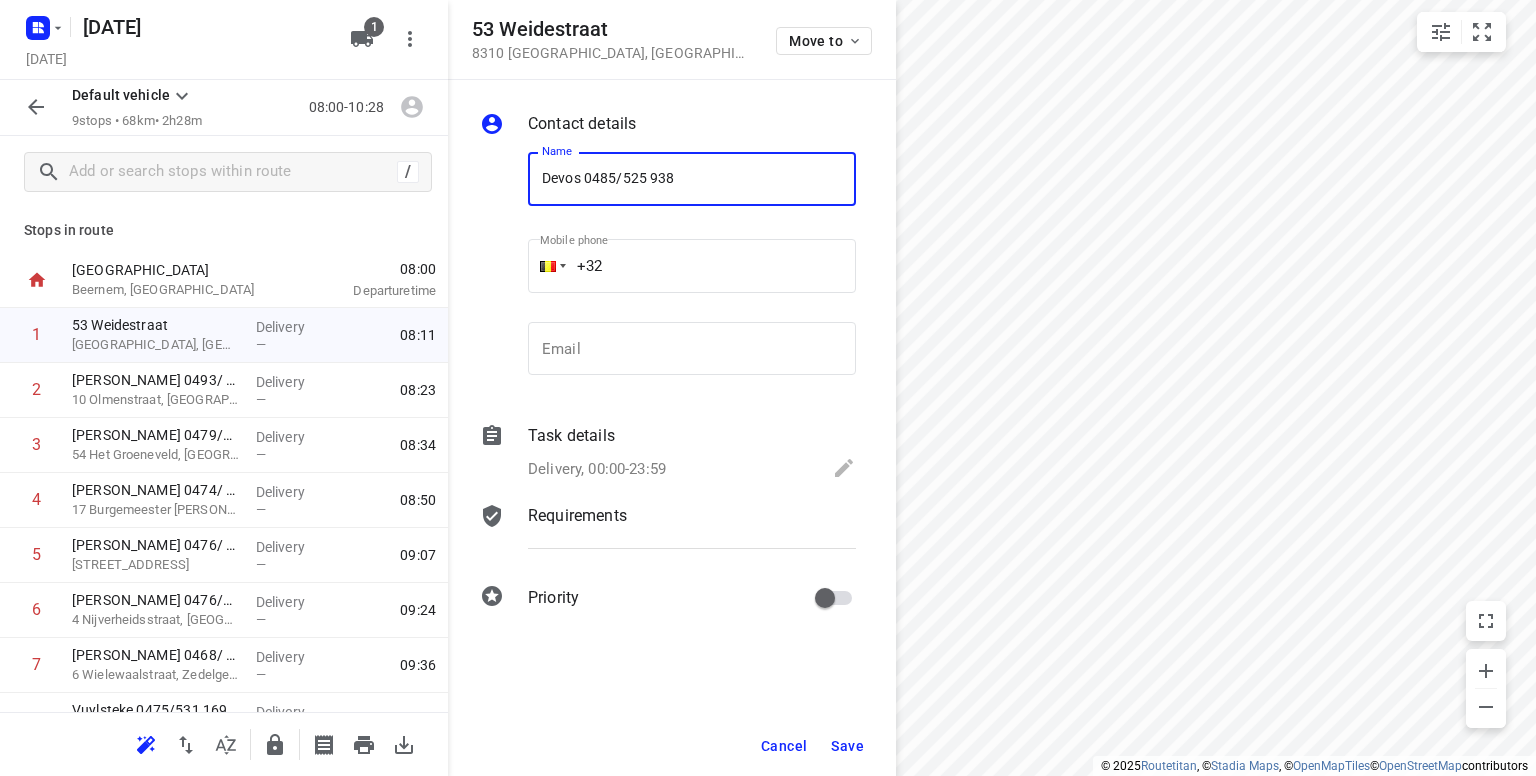 type on "Devos 0485/525 938" 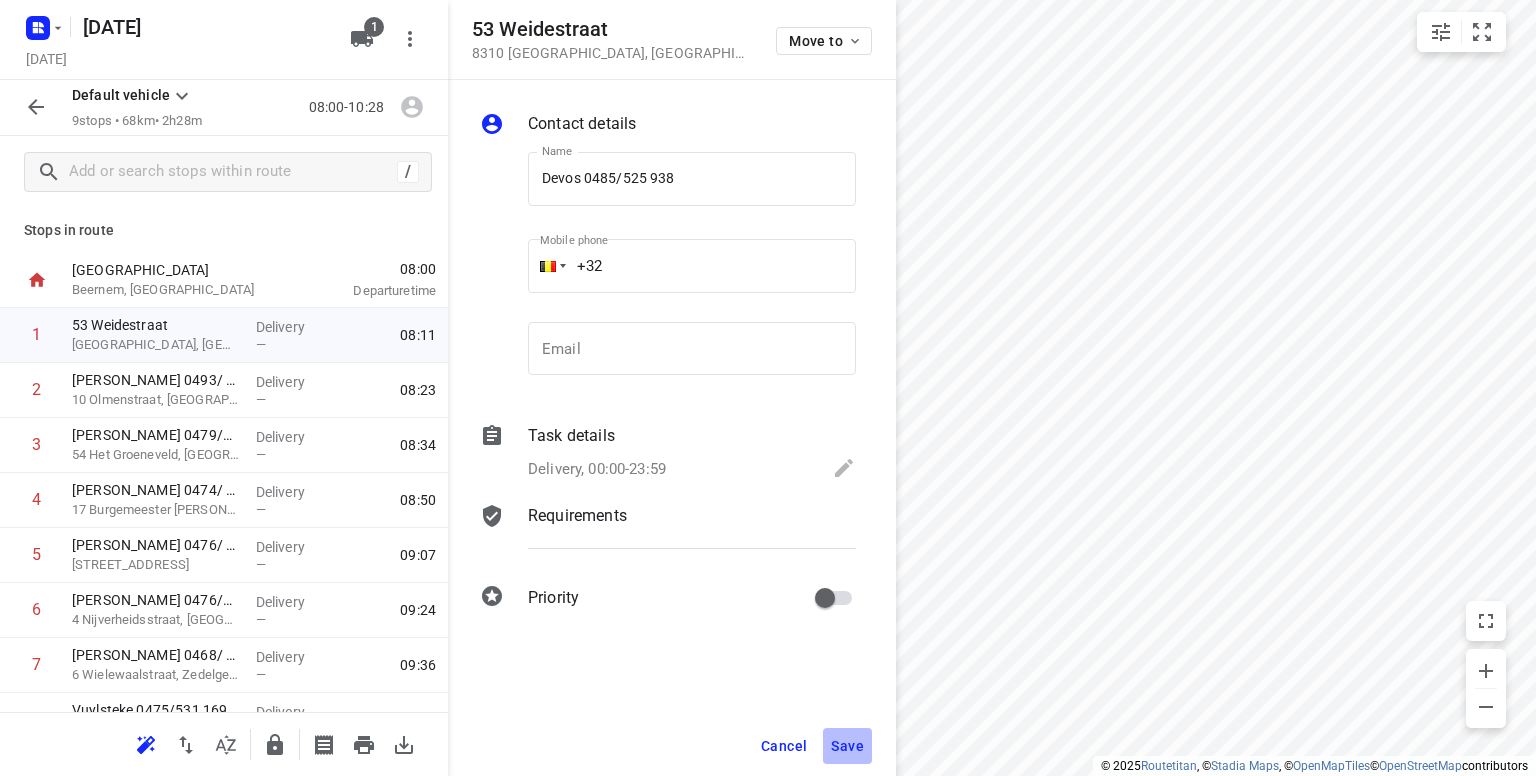click on "Save" at bounding box center (847, 746) 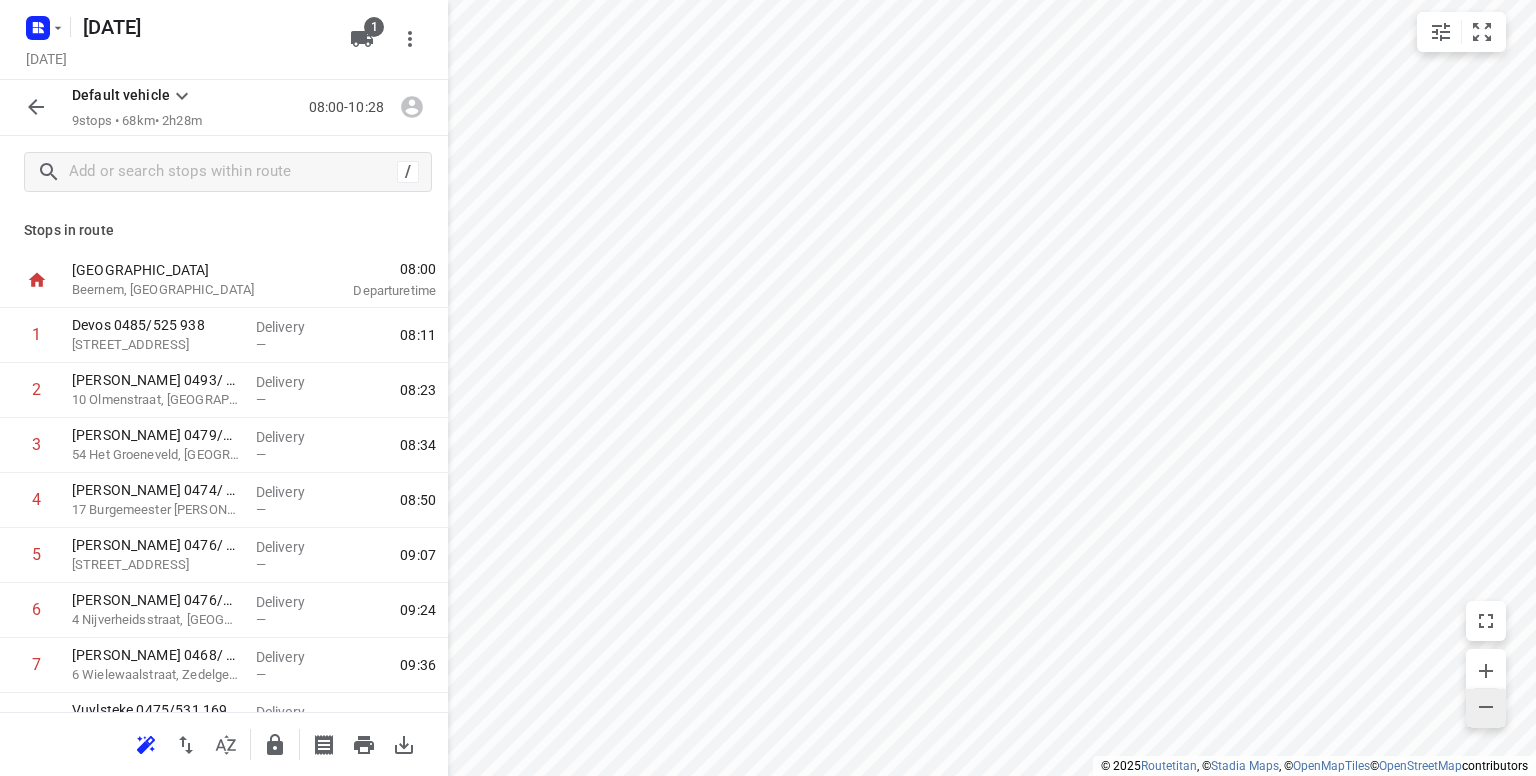 click at bounding box center (1486, 709) 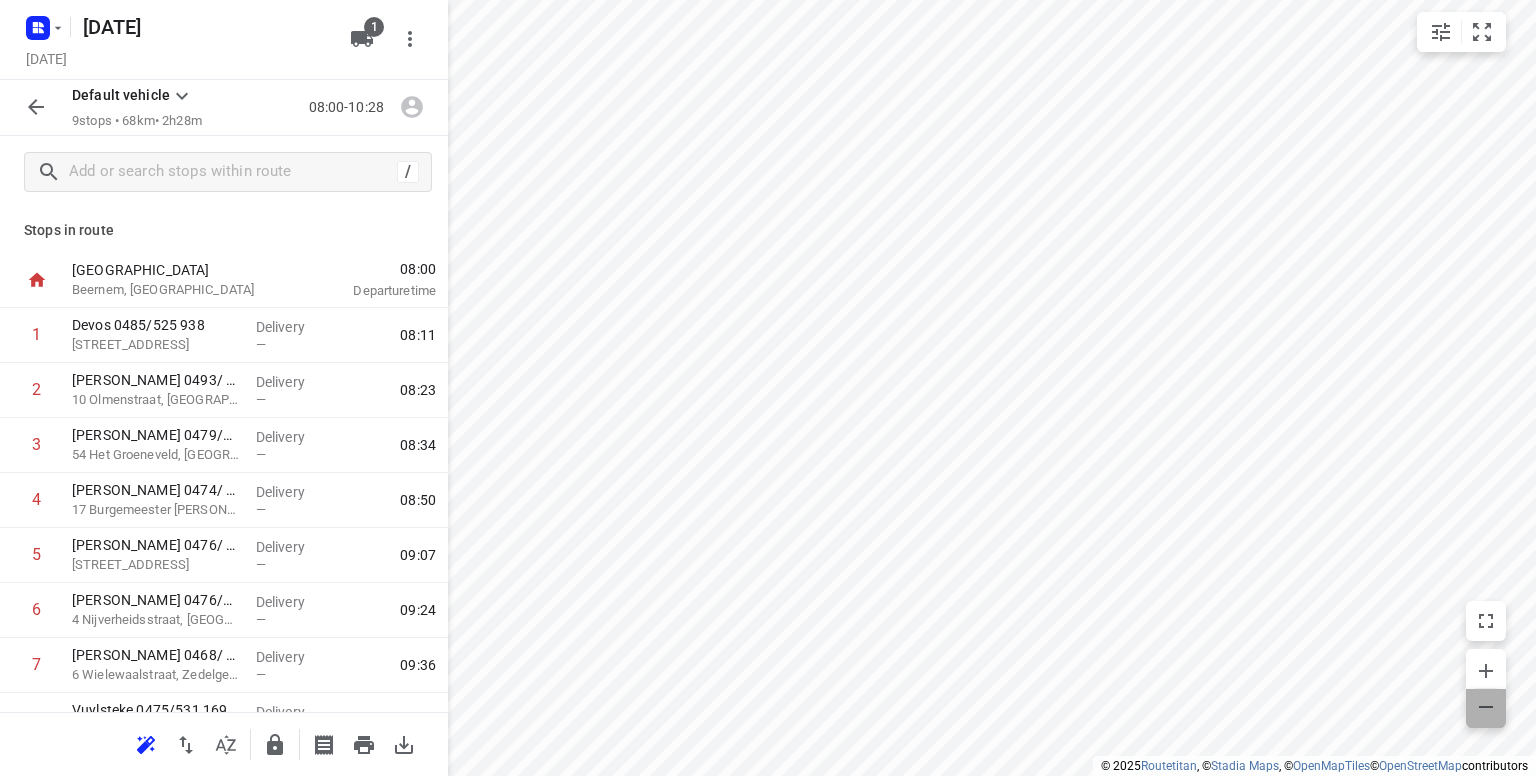 click at bounding box center (1486, 709) 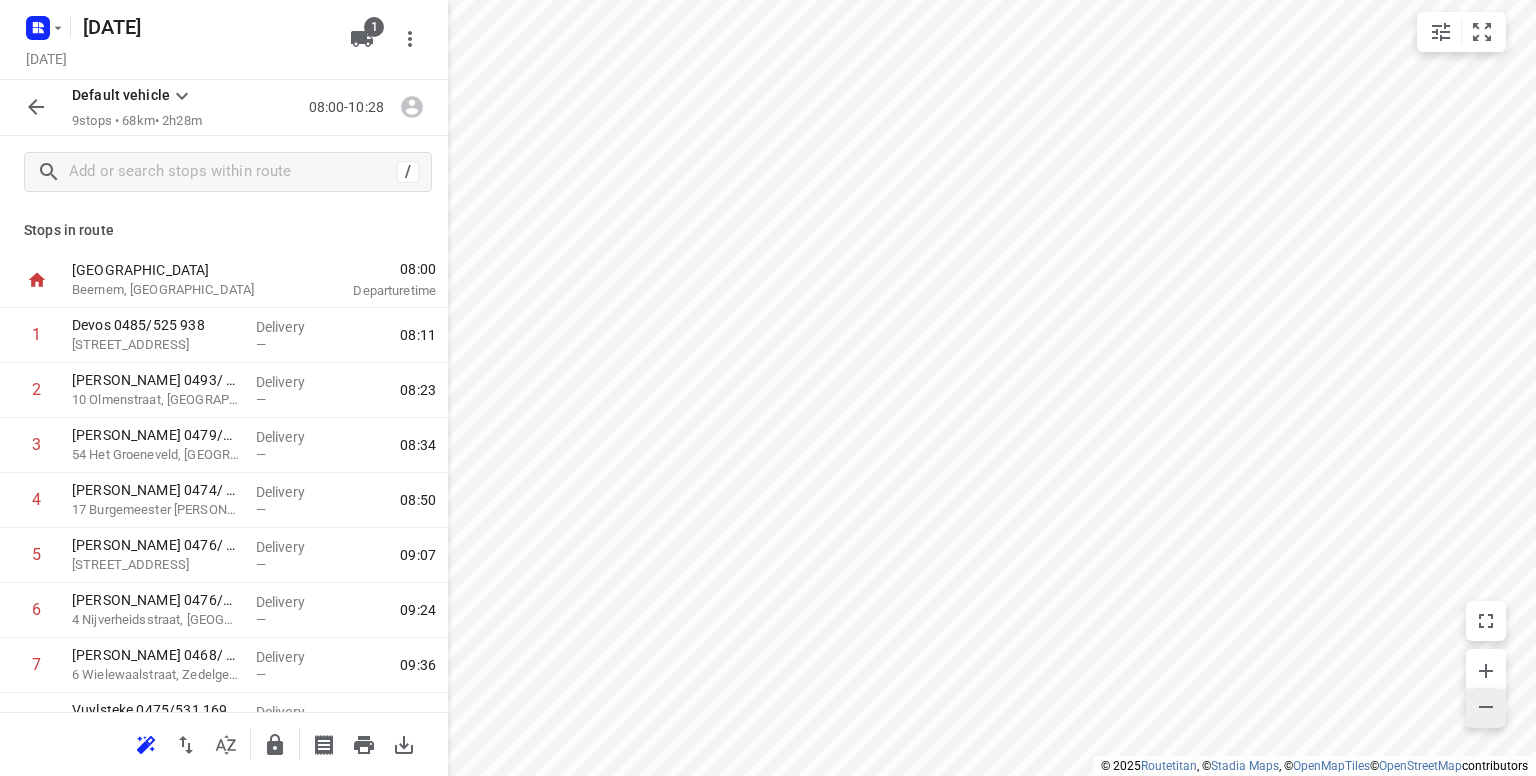 click at bounding box center [1486, 709] 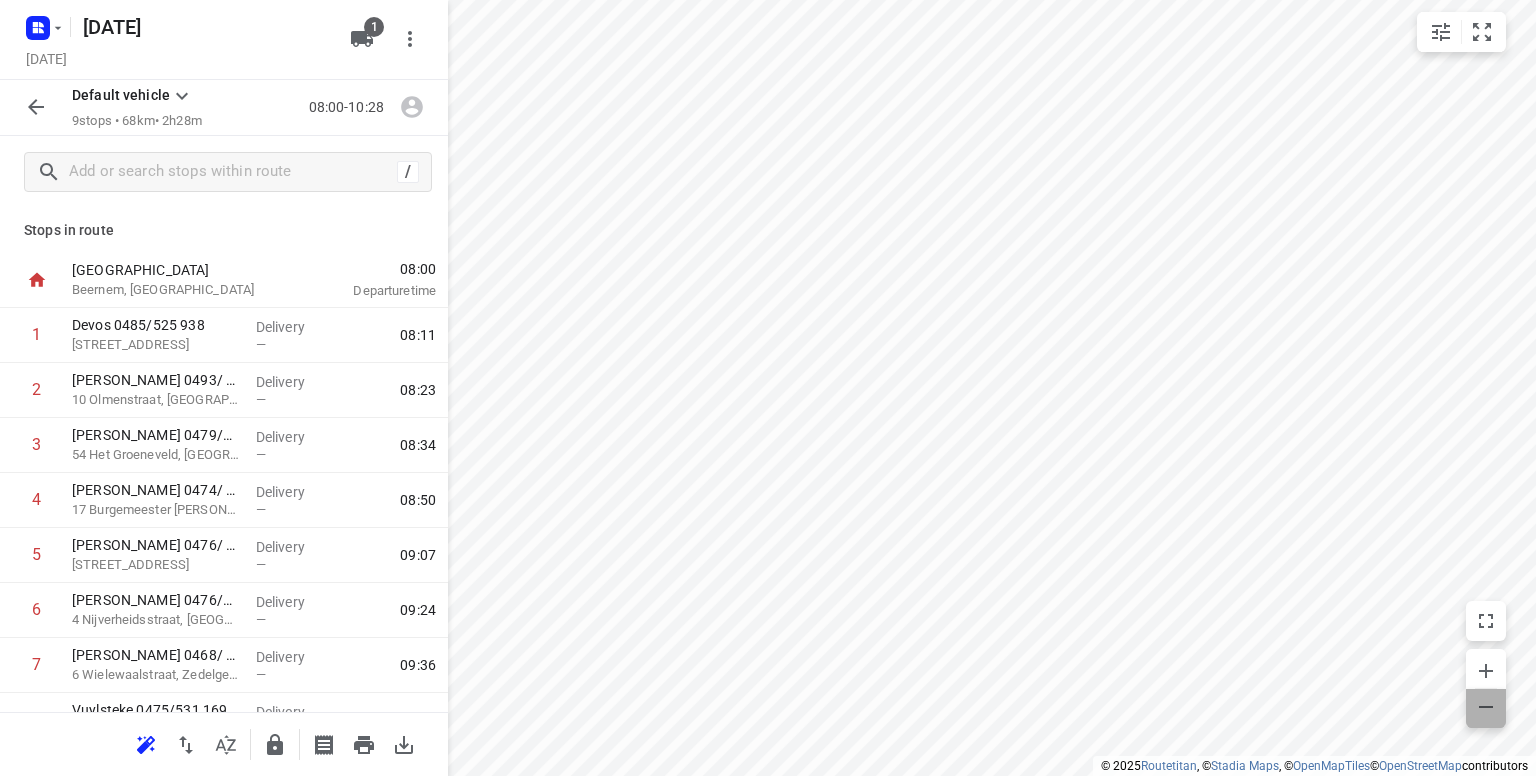 click at bounding box center [1486, 709] 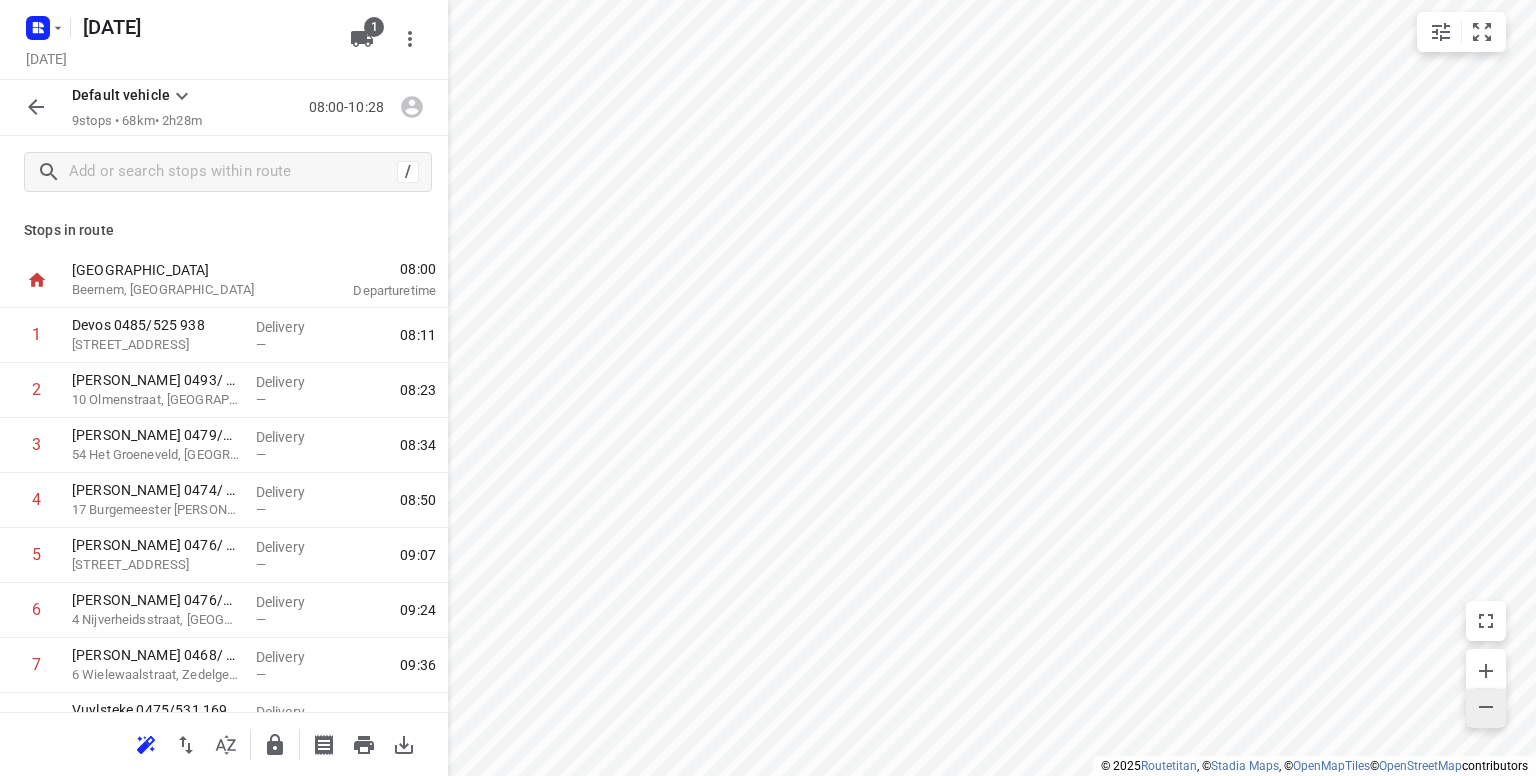 click at bounding box center (1486, 708) 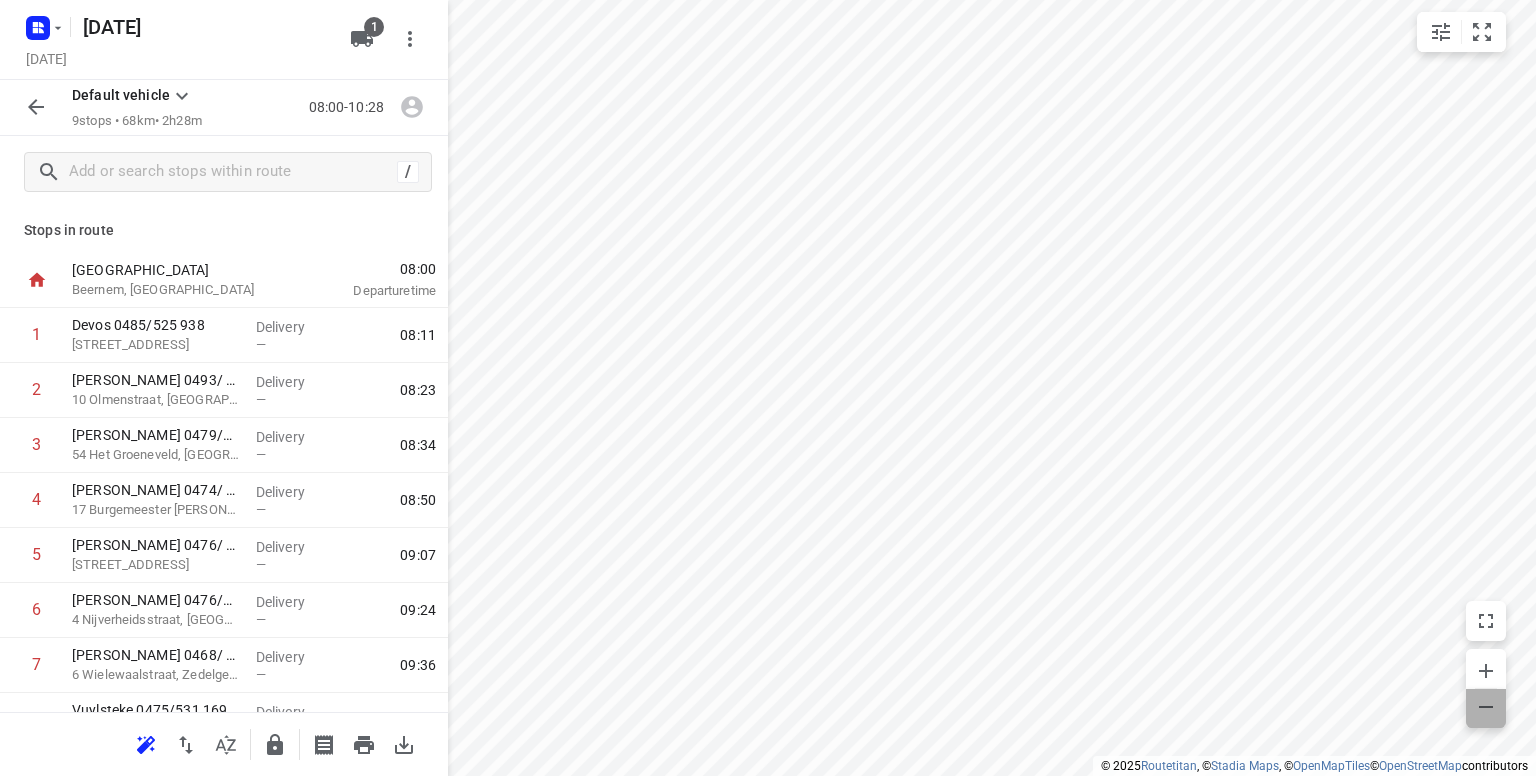 click at bounding box center (1486, 708) 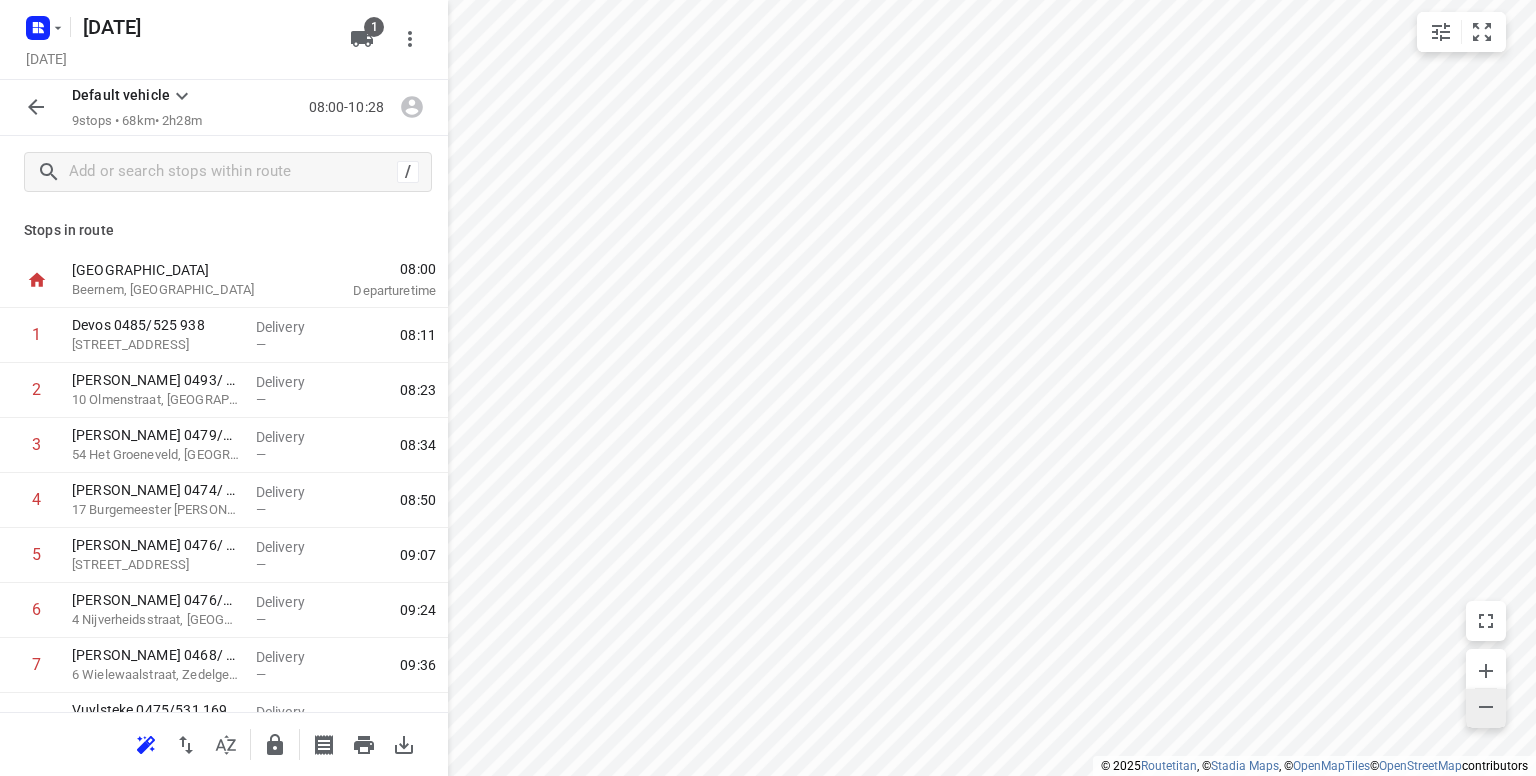 click at bounding box center [1486, 709] 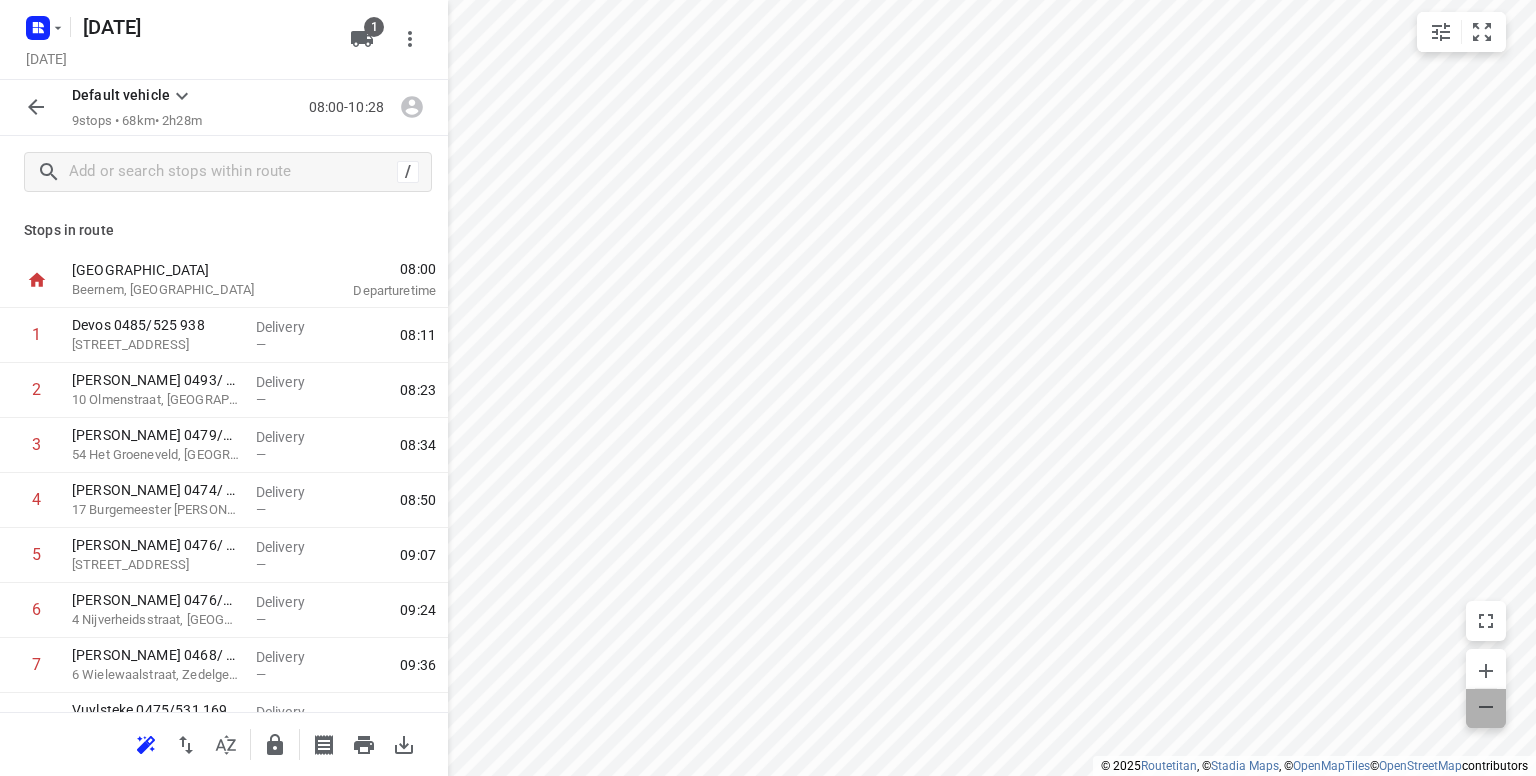click at bounding box center (1486, 709) 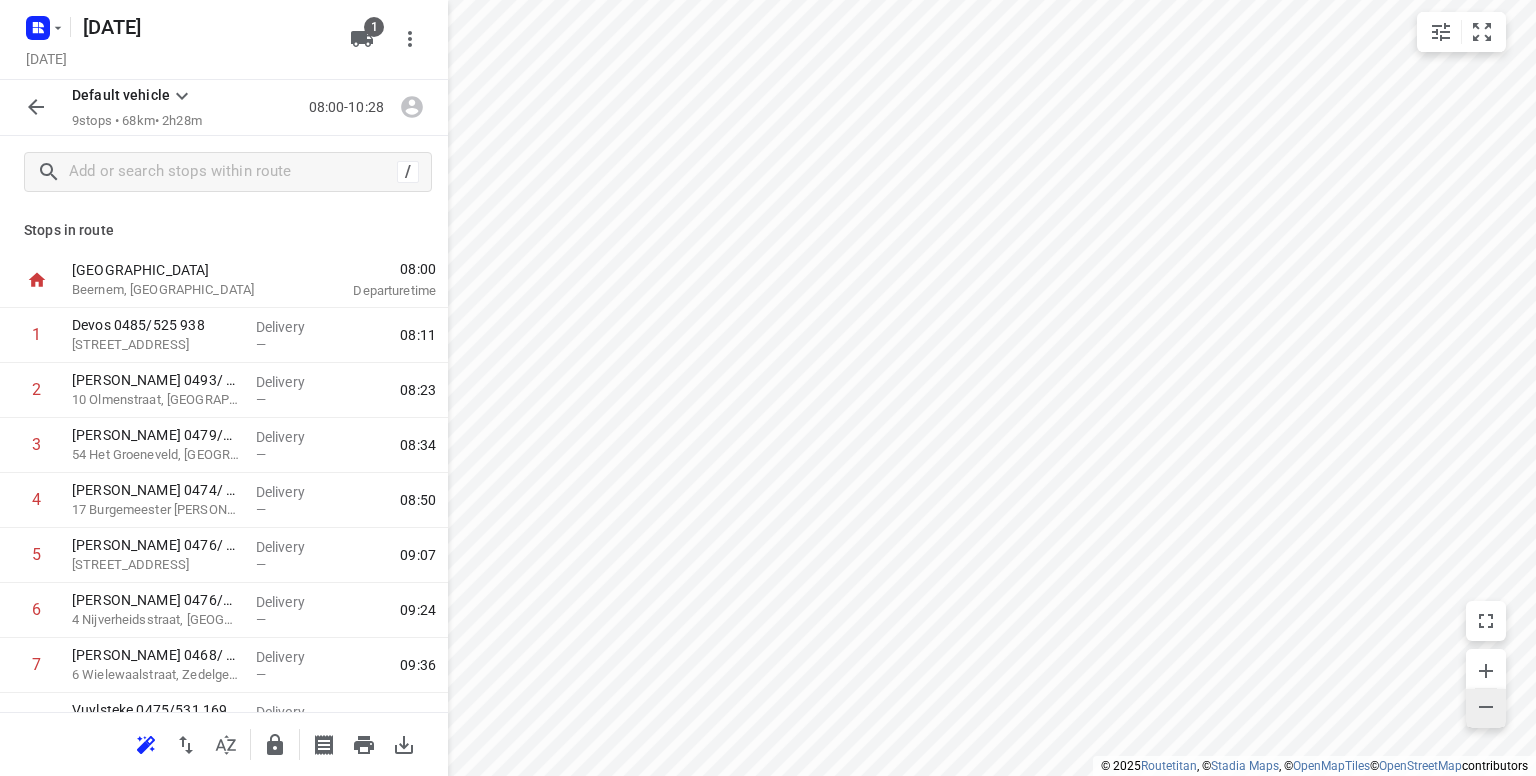 click at bounding box center [1486, 709] 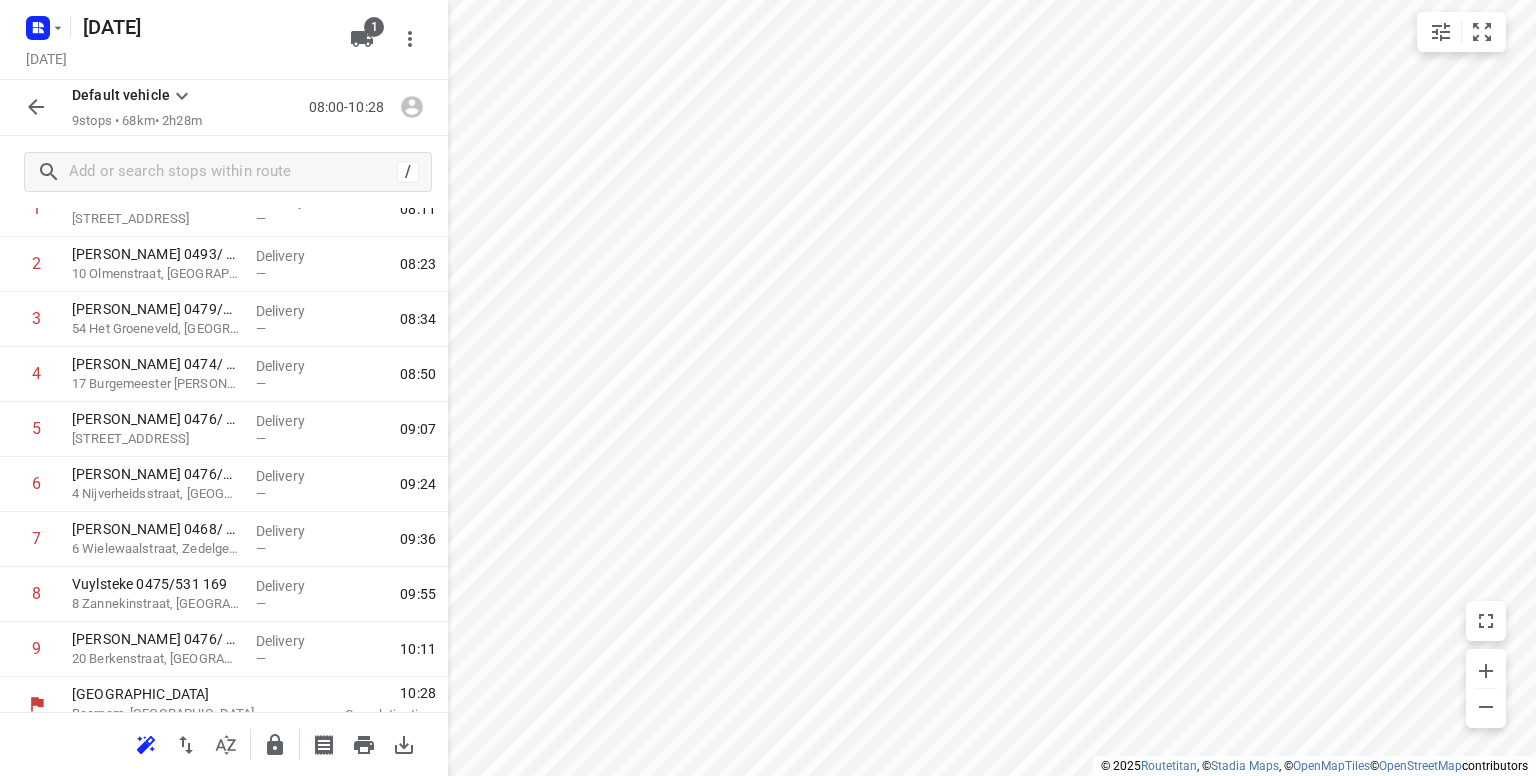 scroll, scrollTop: 145, scrollLeft: 0, axis: vertical 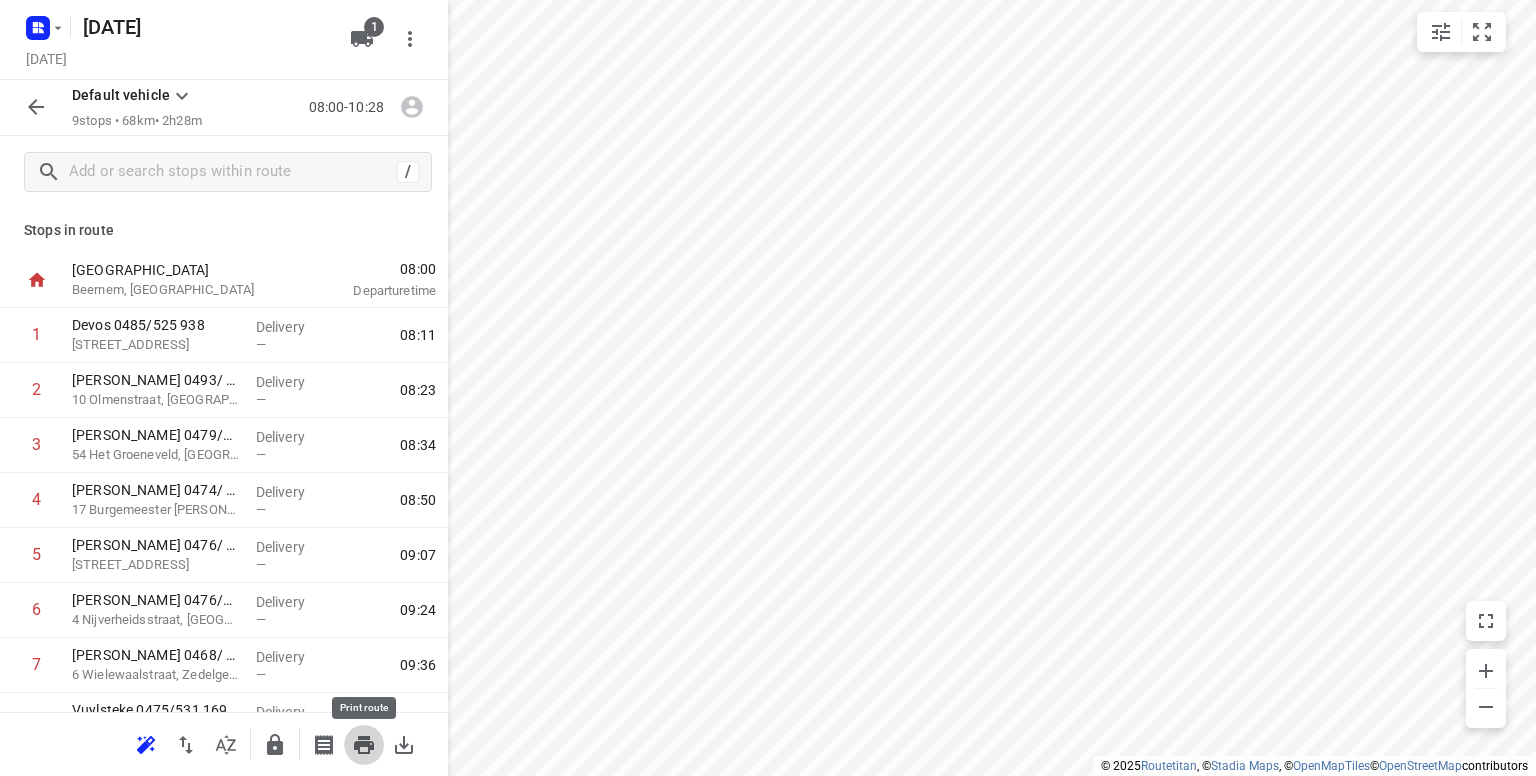 click 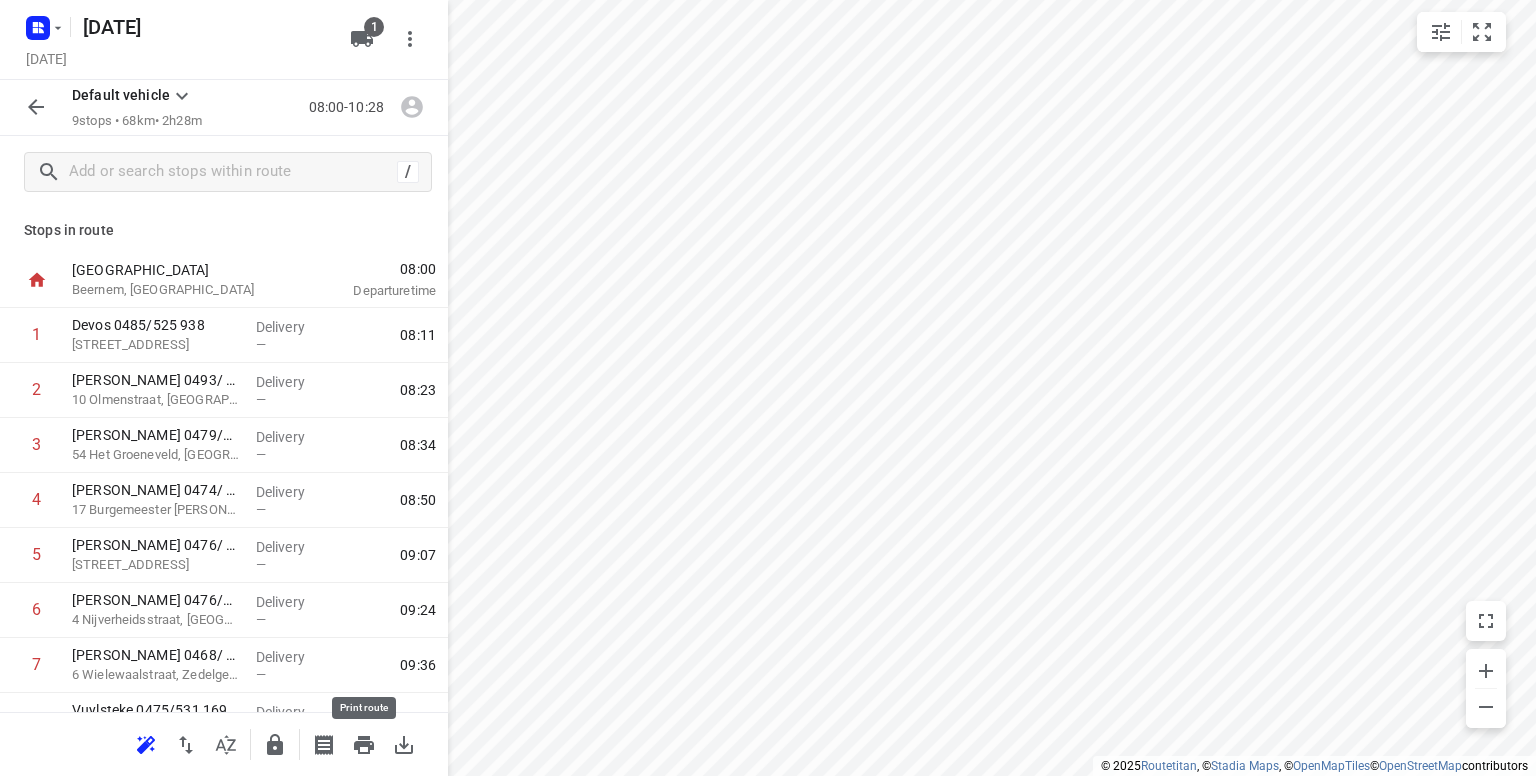 scroll, scrollTop: 0, scrollLeft: 0, axis: both 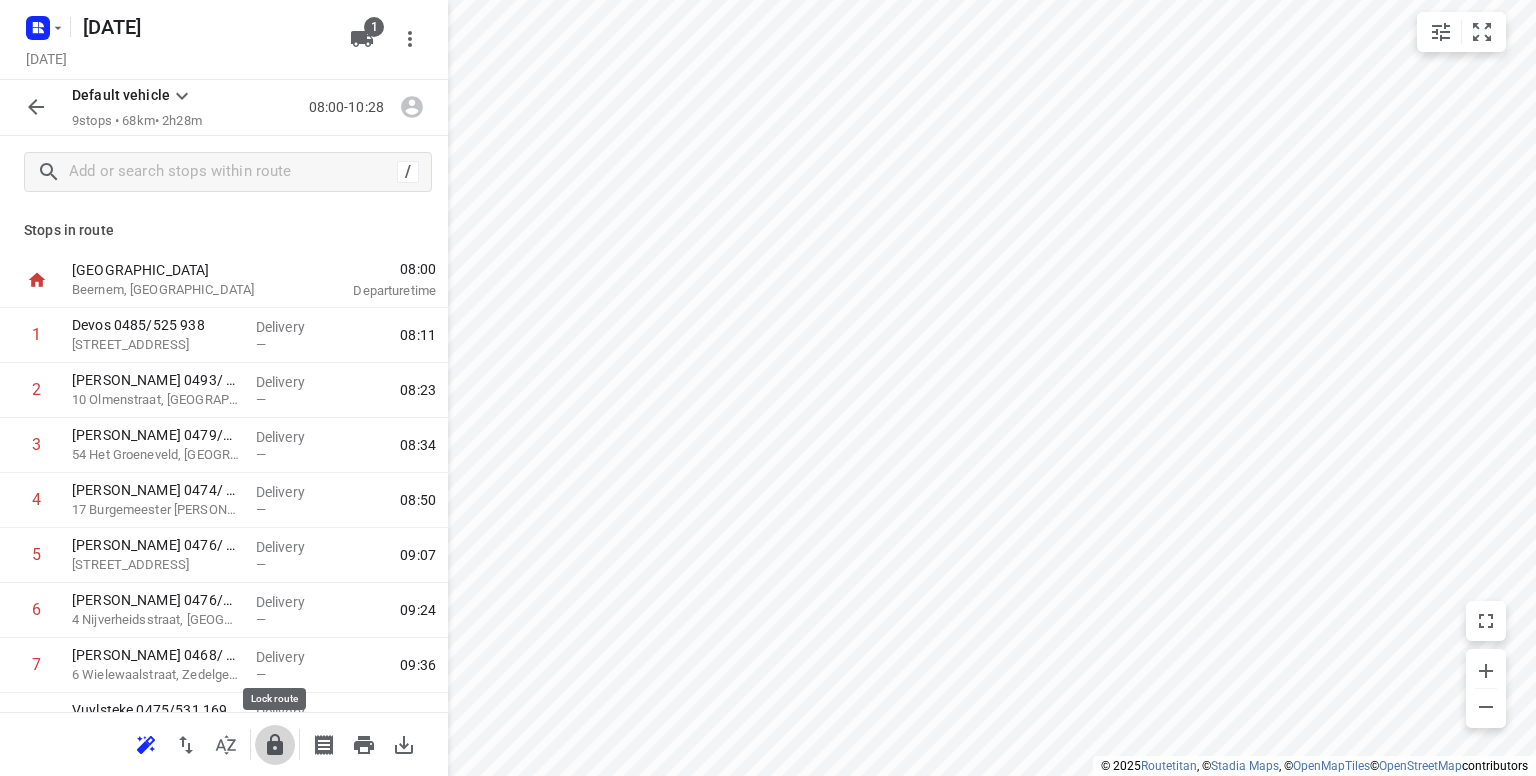 click 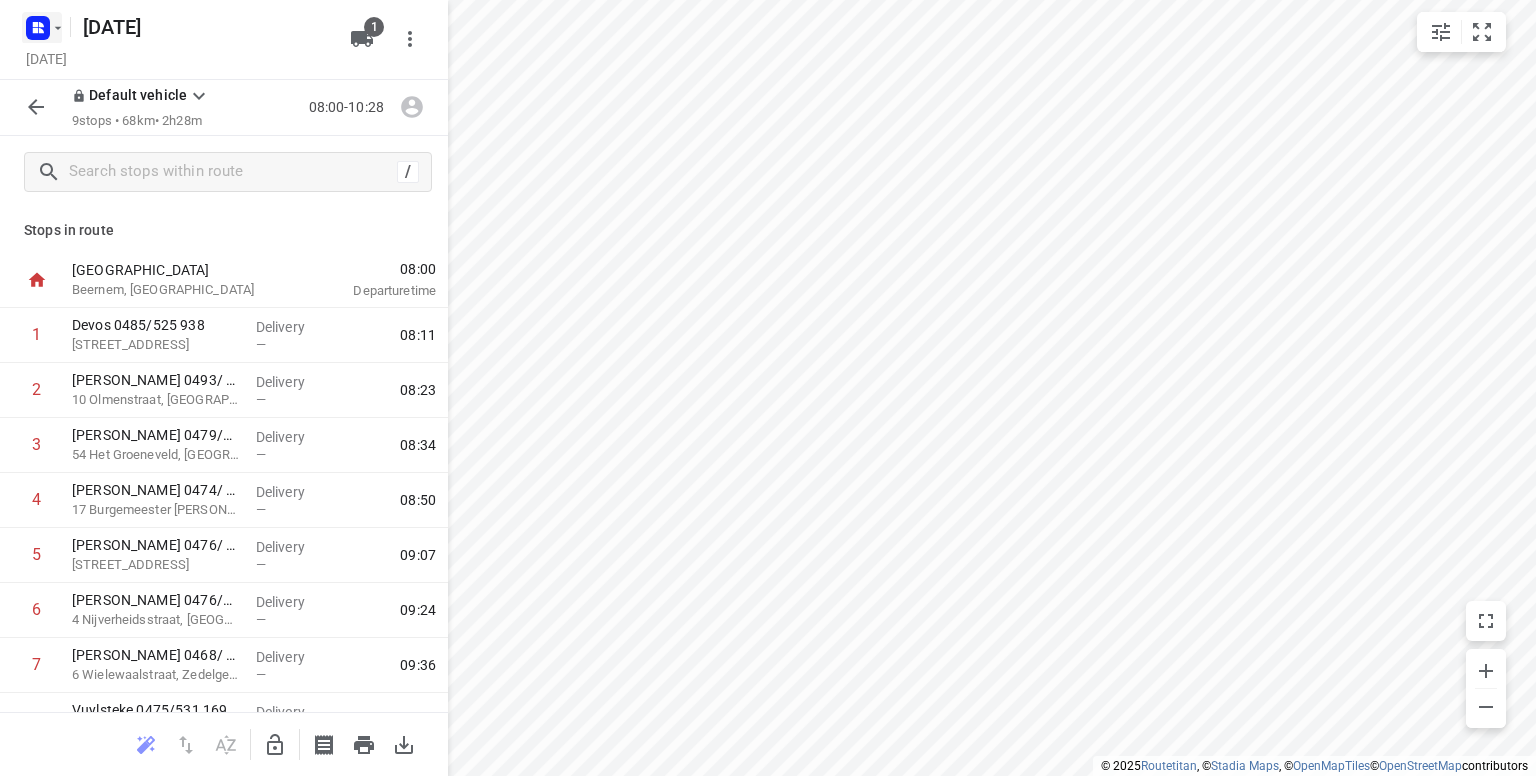 click 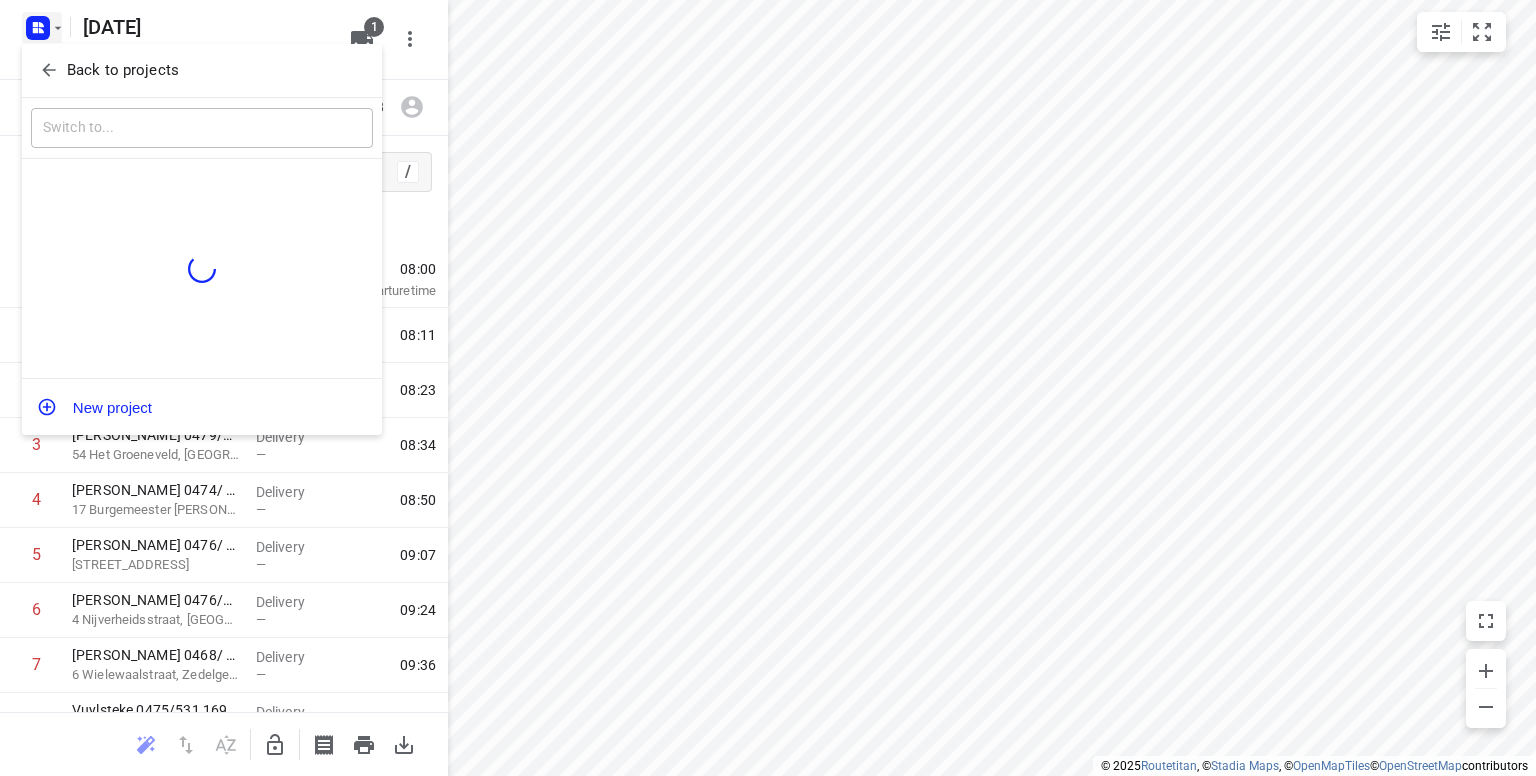 click on "Back to projects" at bounding box center (123, 70) 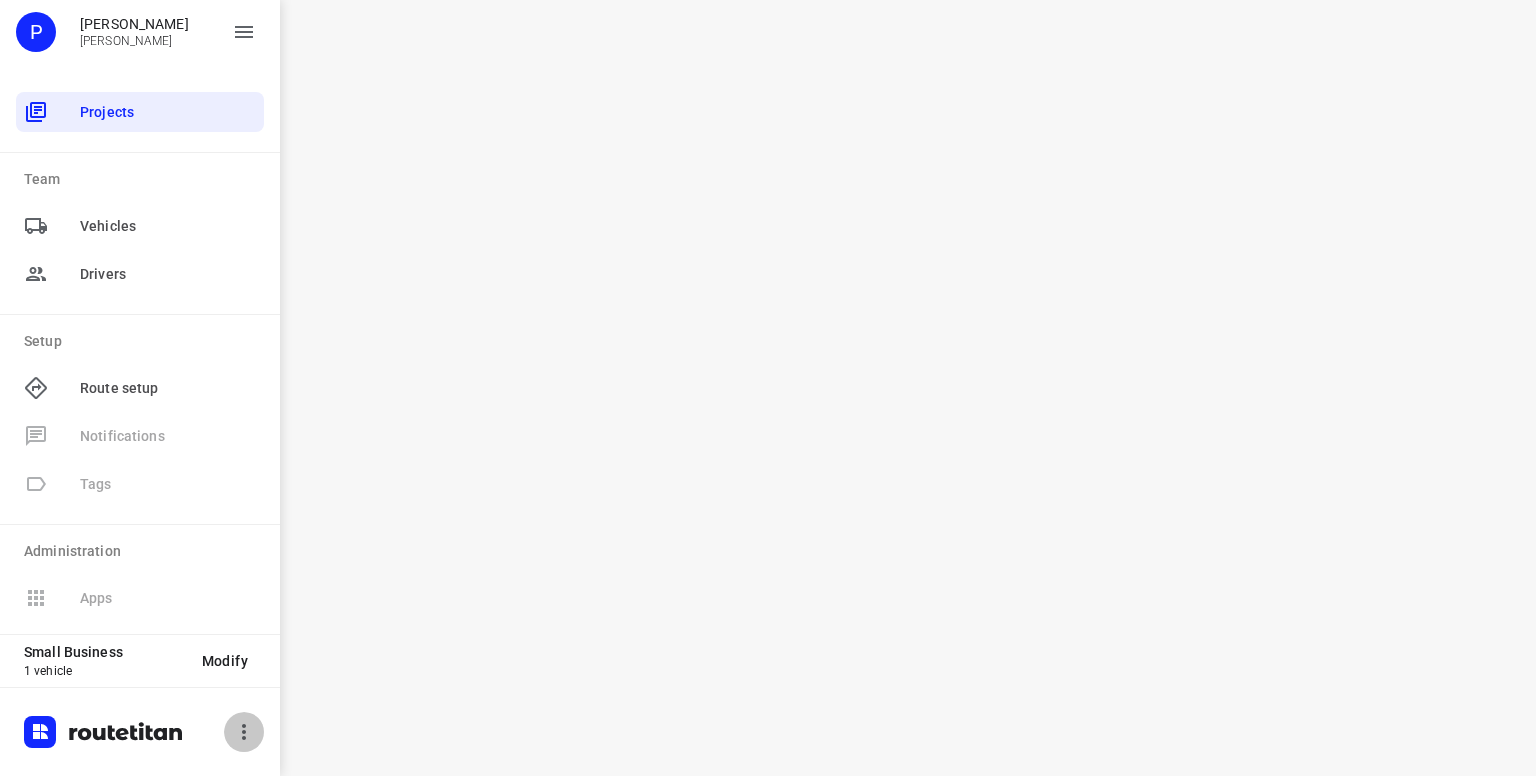 click 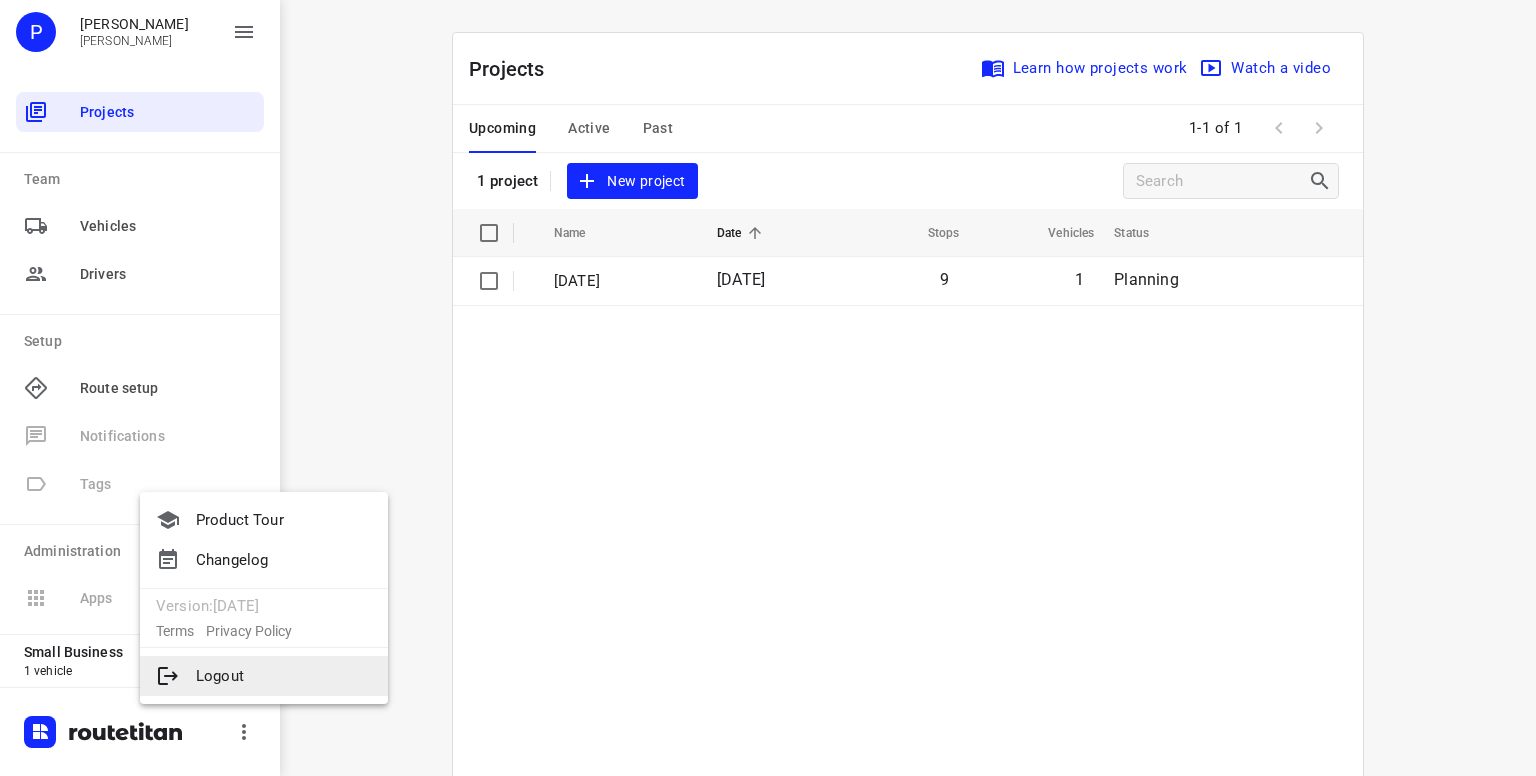 click on "Logout" at bounding box center [264, 676] 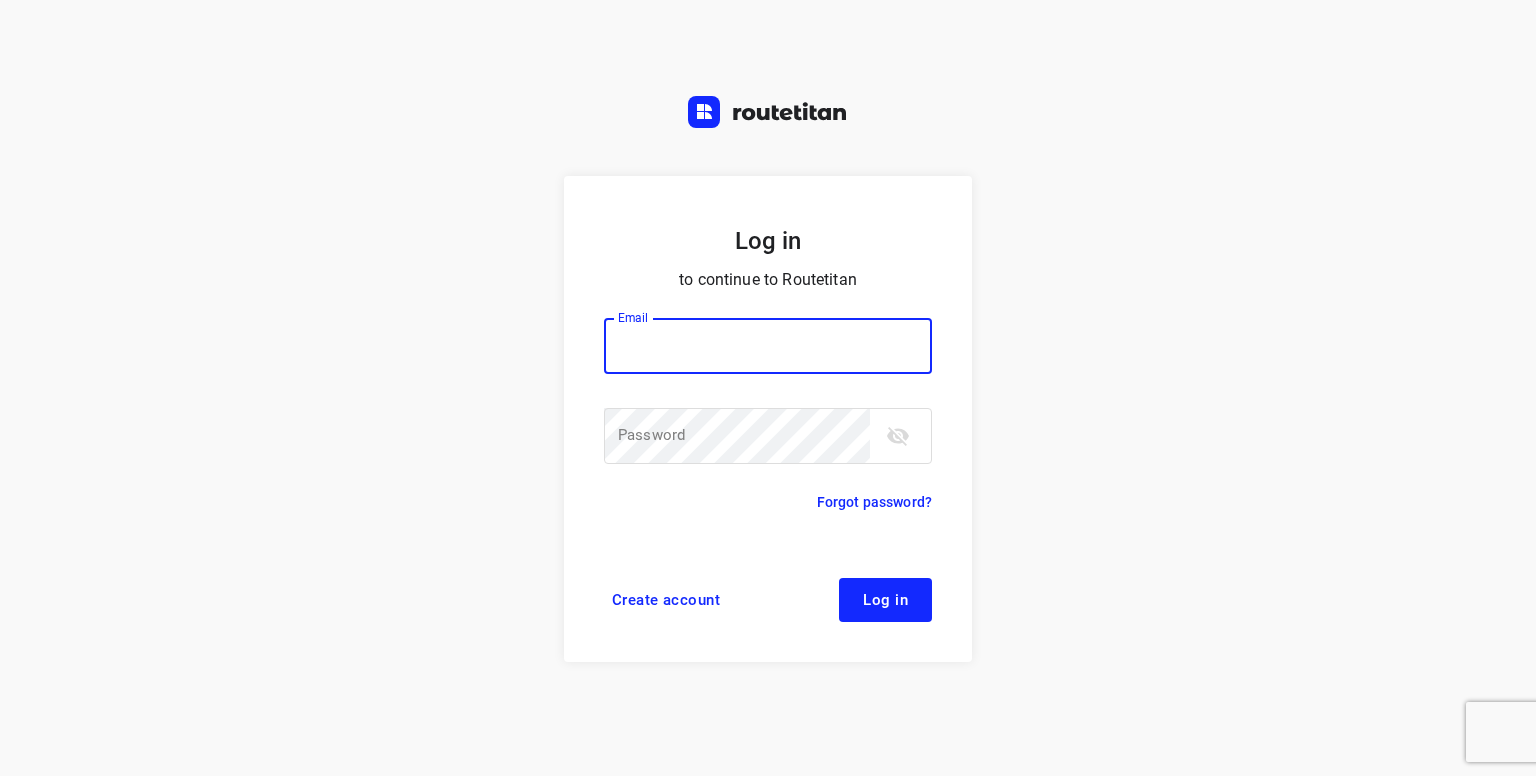scroll, scrollTop: 0, scrollLeft: 0, axis: both 